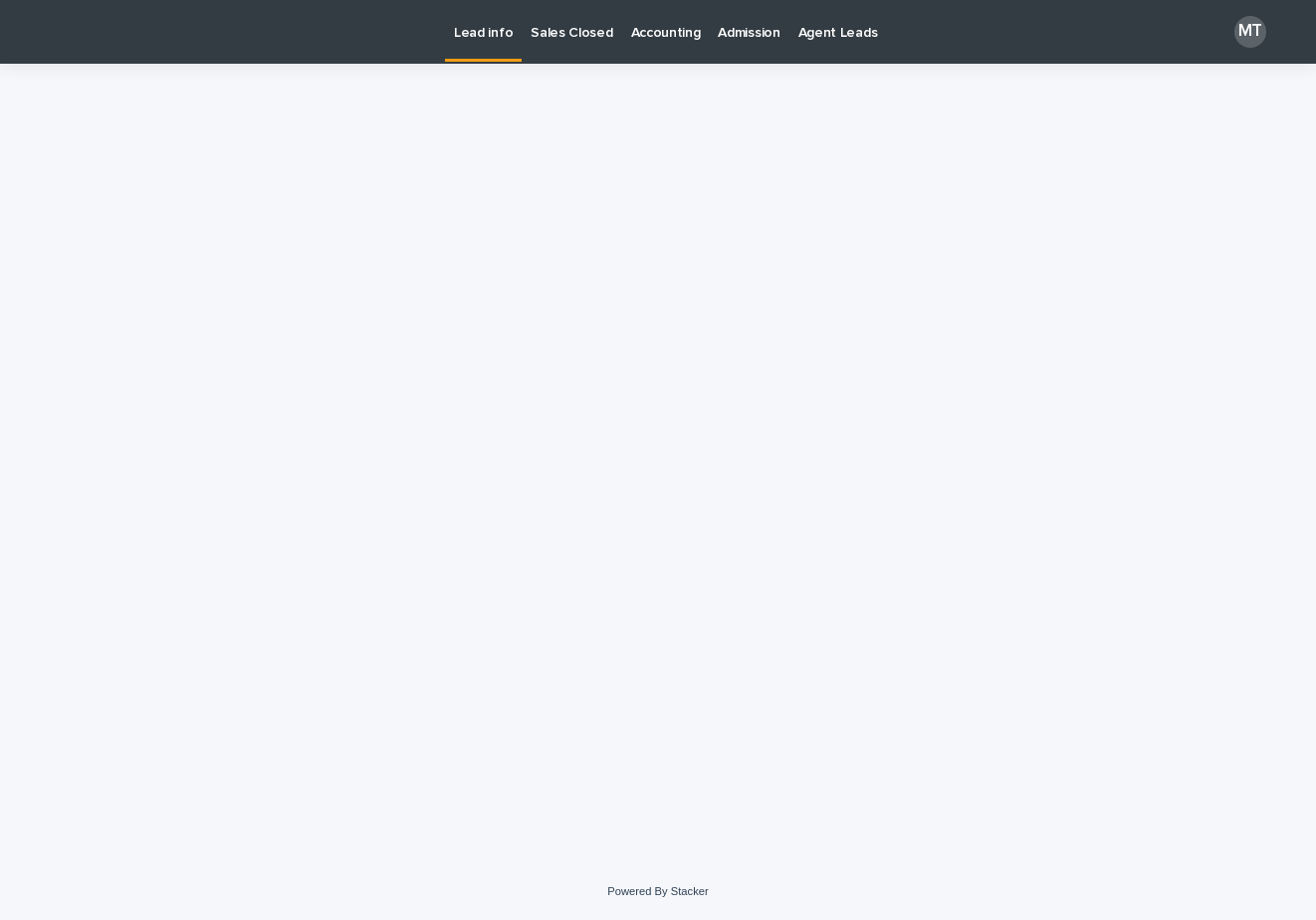 scroll, scrollTop: 0, scrollLeft: 0, axis: both 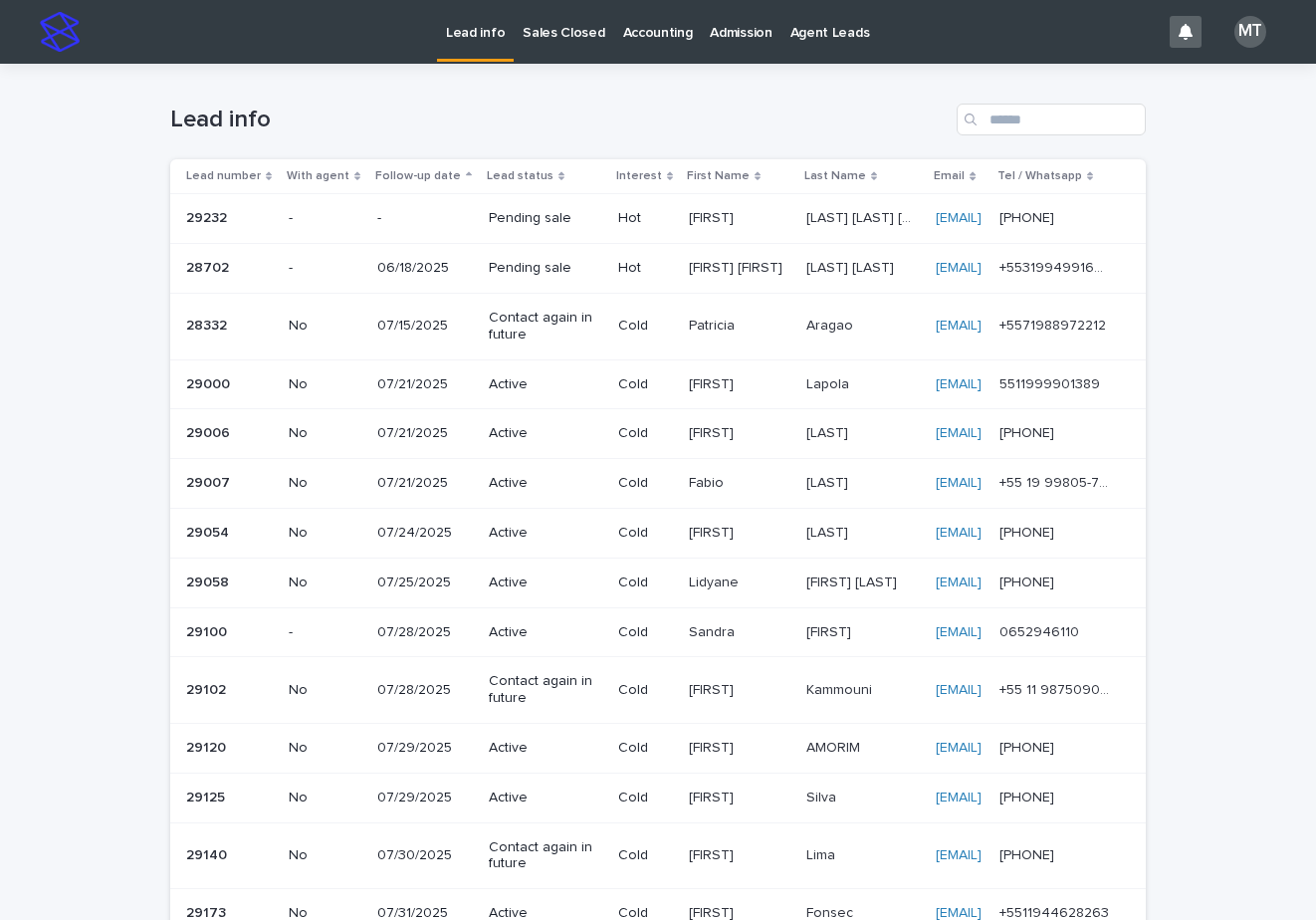 click on "Sales Closed" at bounding box center (563, 21) 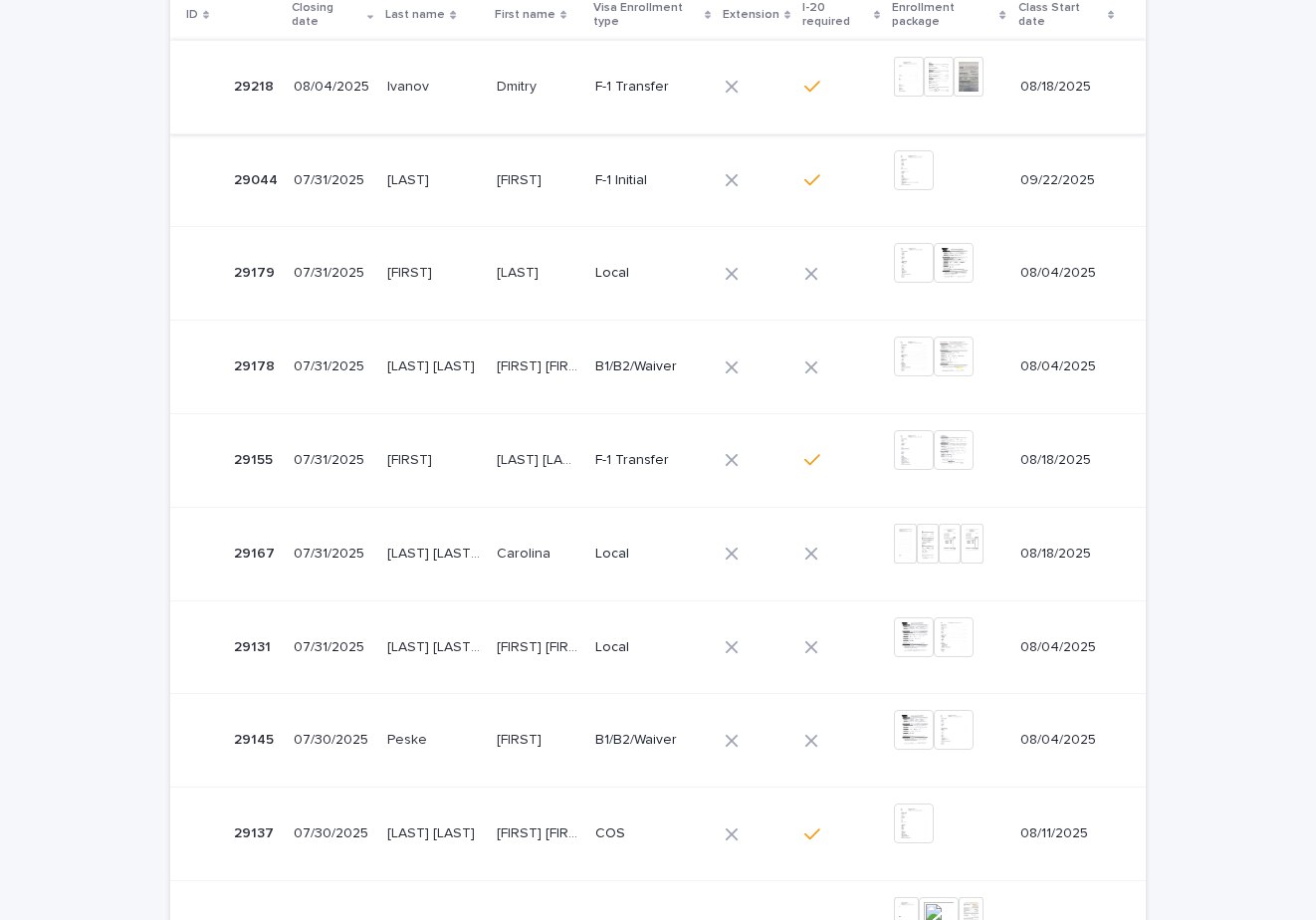scroll, scrollTop: 398, scrollLeft: 0, axis: vertical 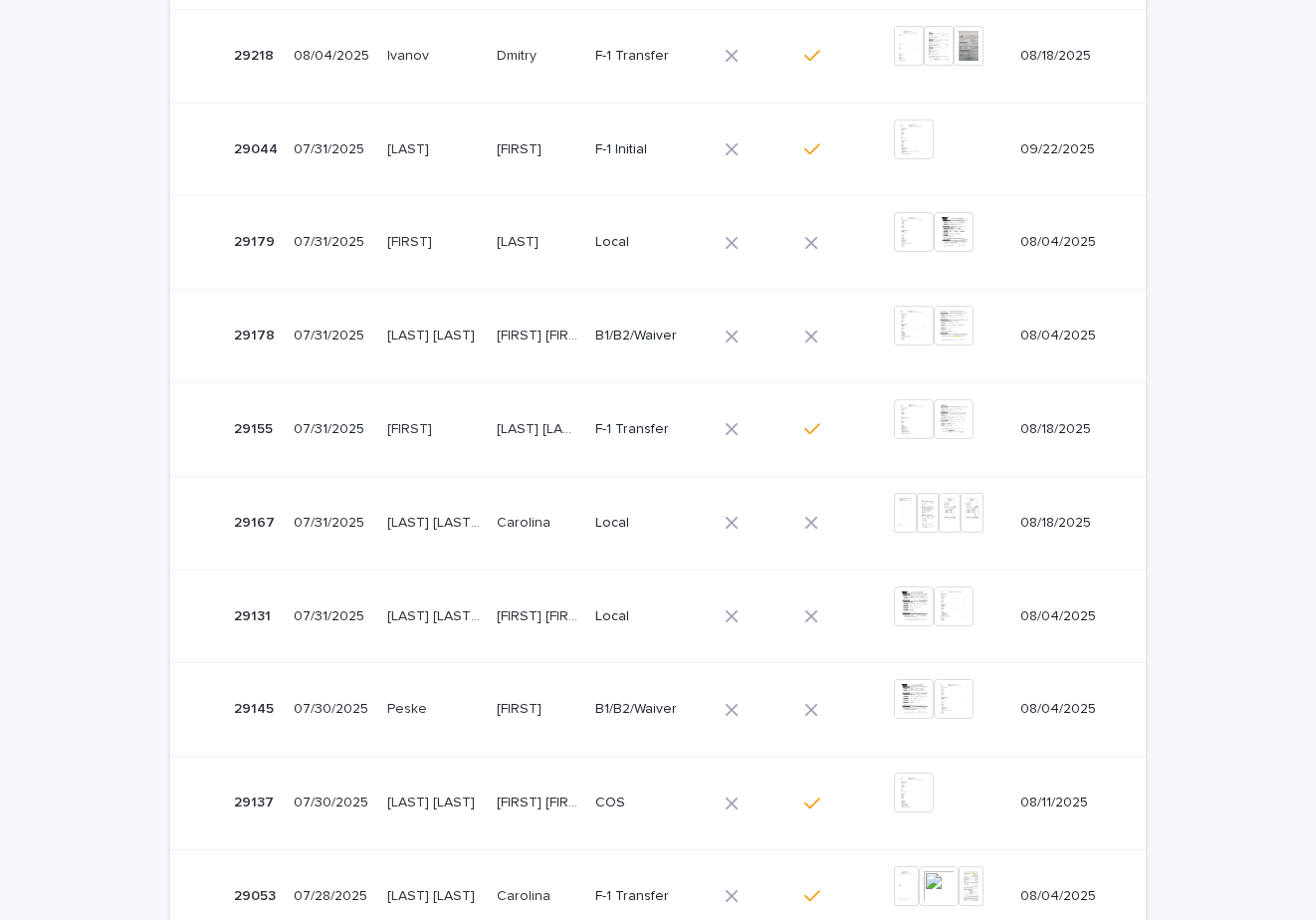 click on "Local" at bounding box center (650, 616) 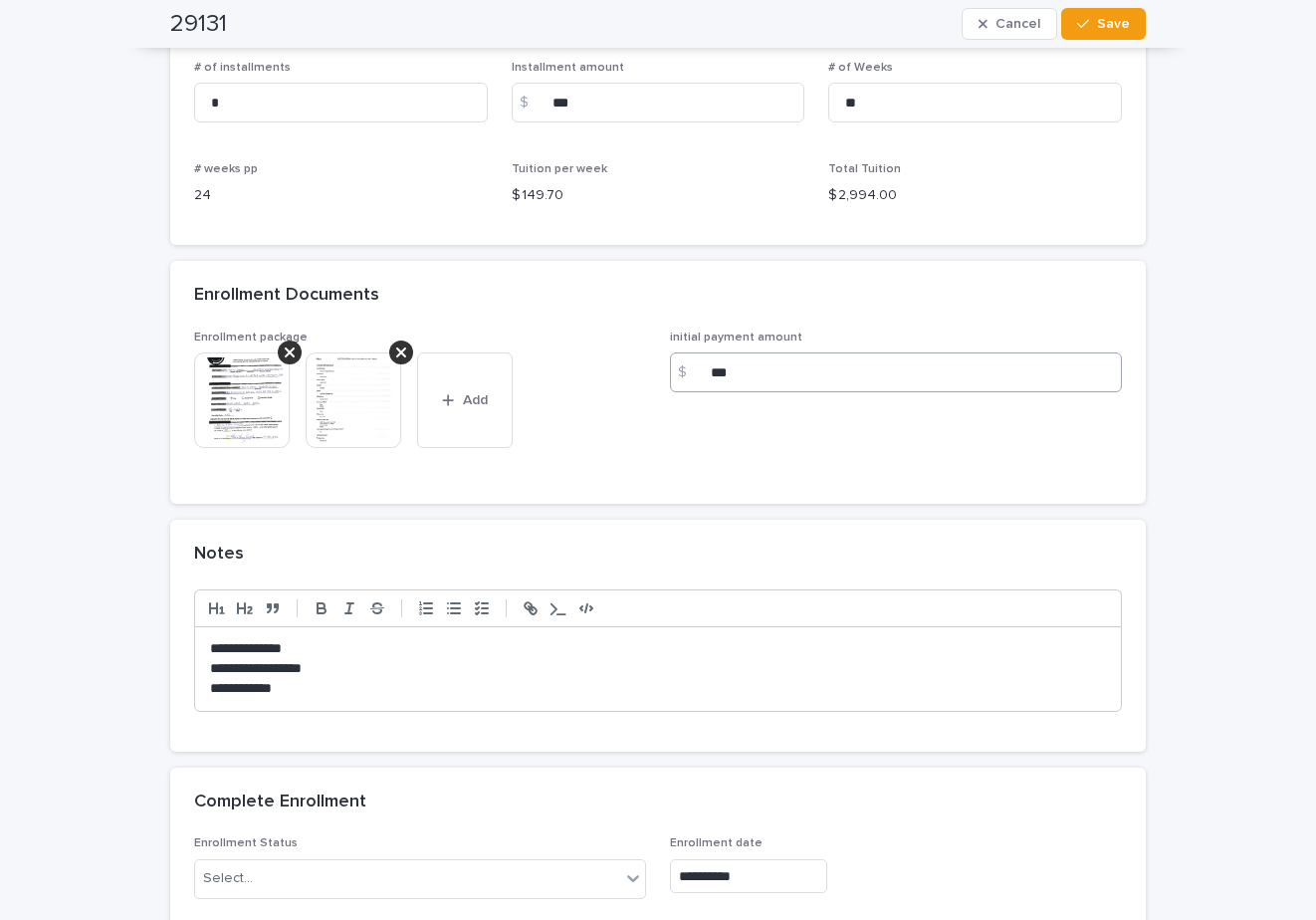 scroll, scrollTop: 1782, scrollLeft: 0, axis: vertical 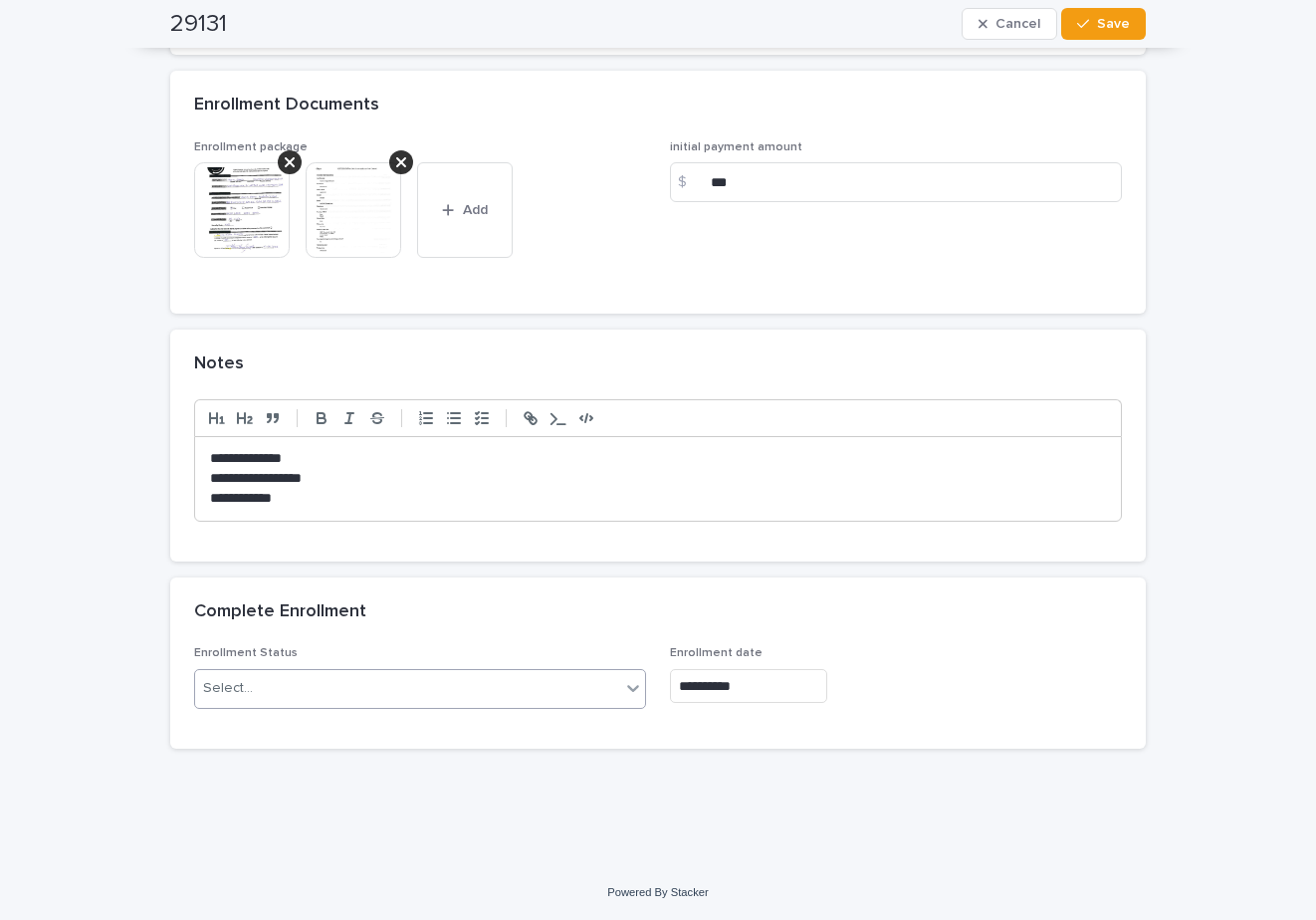 click 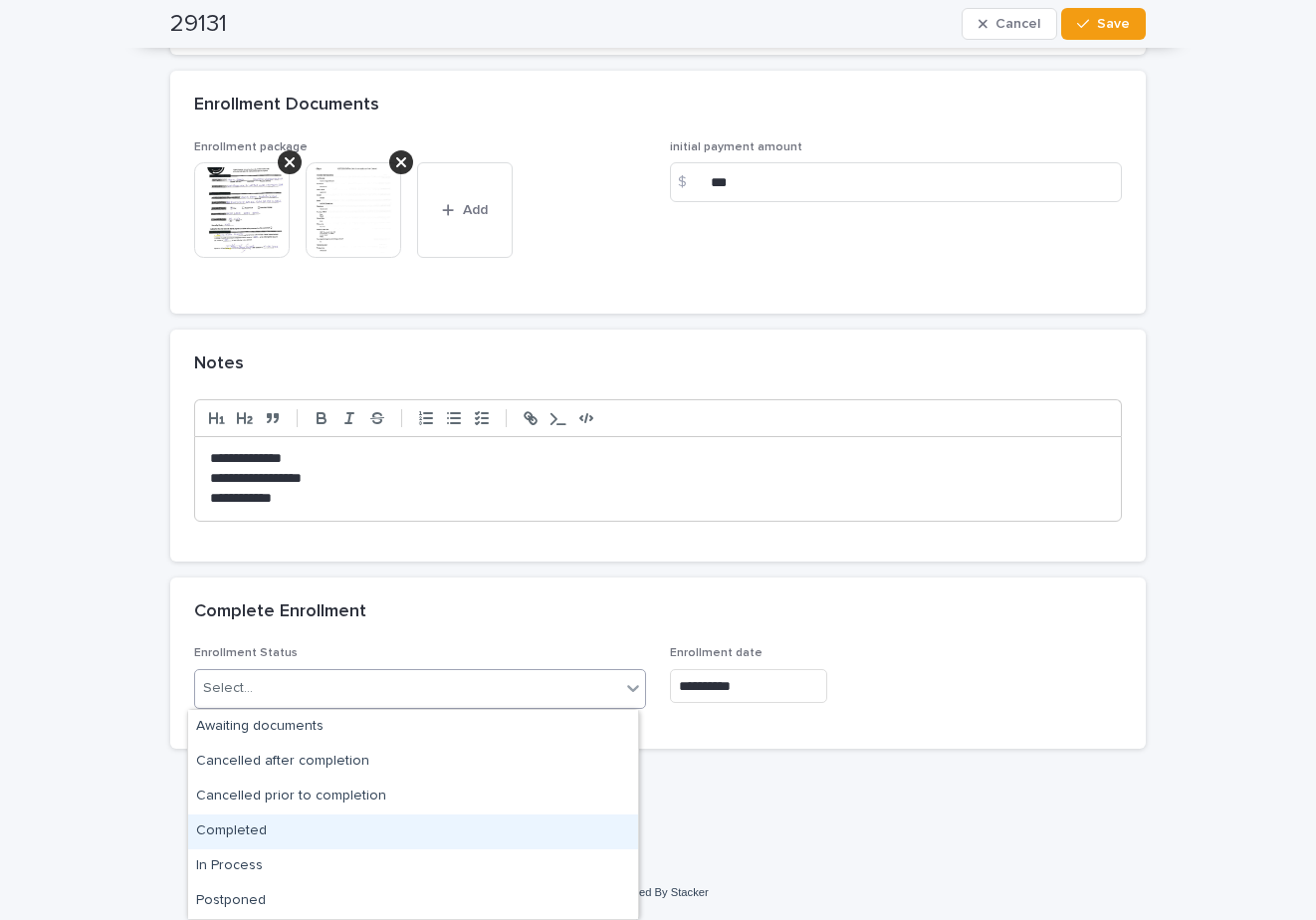 drag, startPoint x: 310, startPoint y: 742, endPoint x: 572, endPoint y: 756, distance: 262.37378 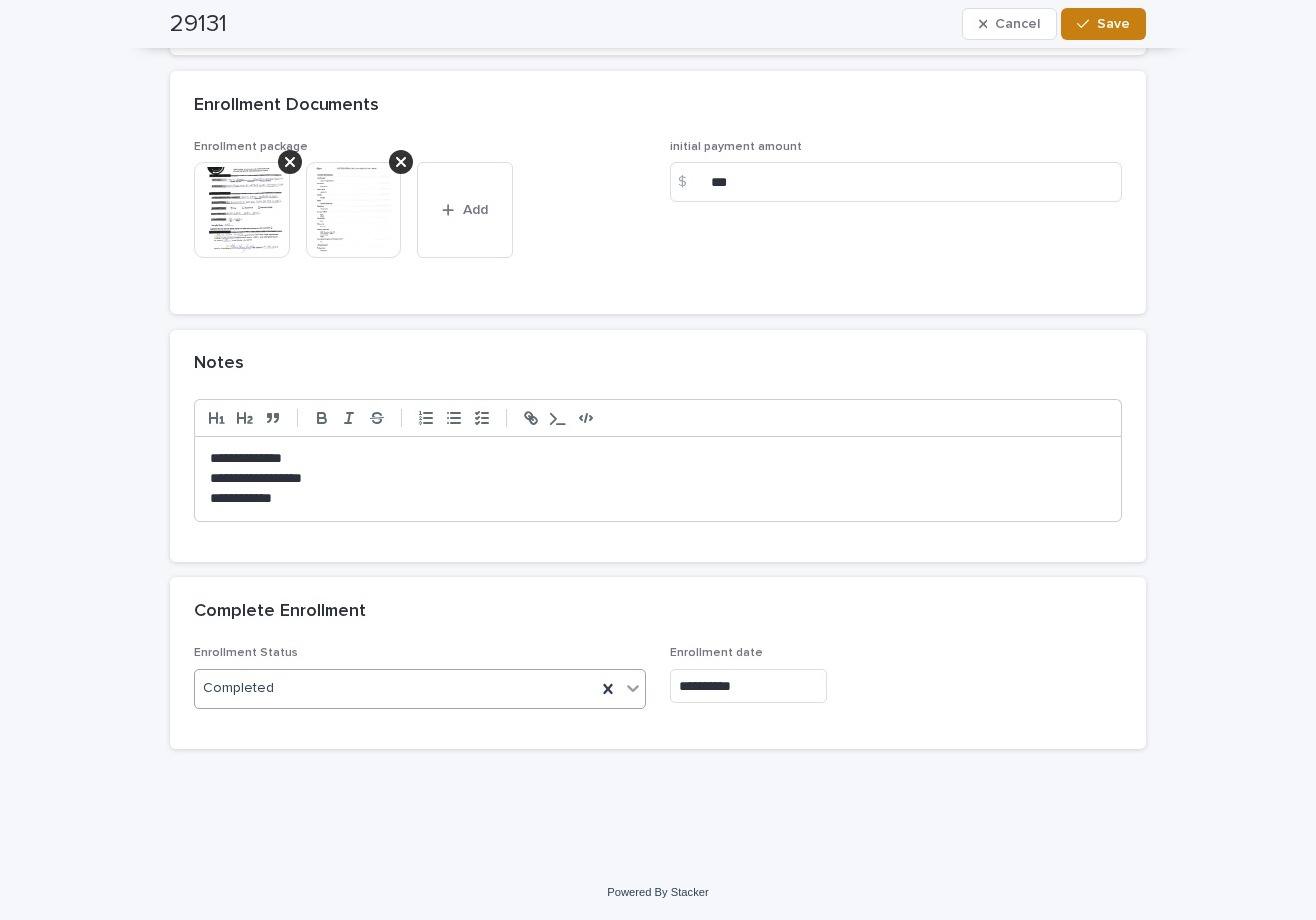 click on "Save" at bounding box center (1113, 24) 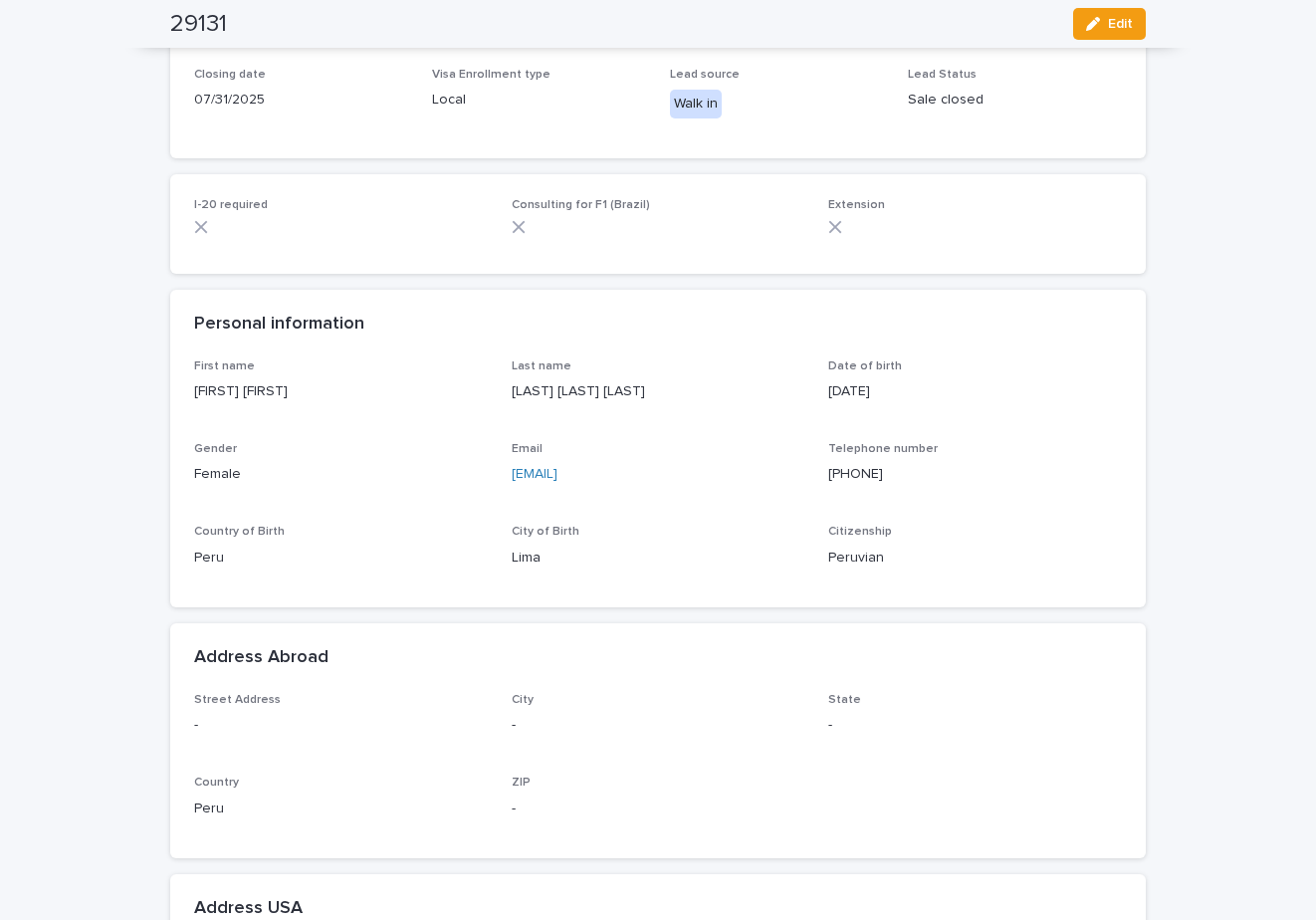scroll, scrollTop: 0, scrollLeft: 0, axis: both 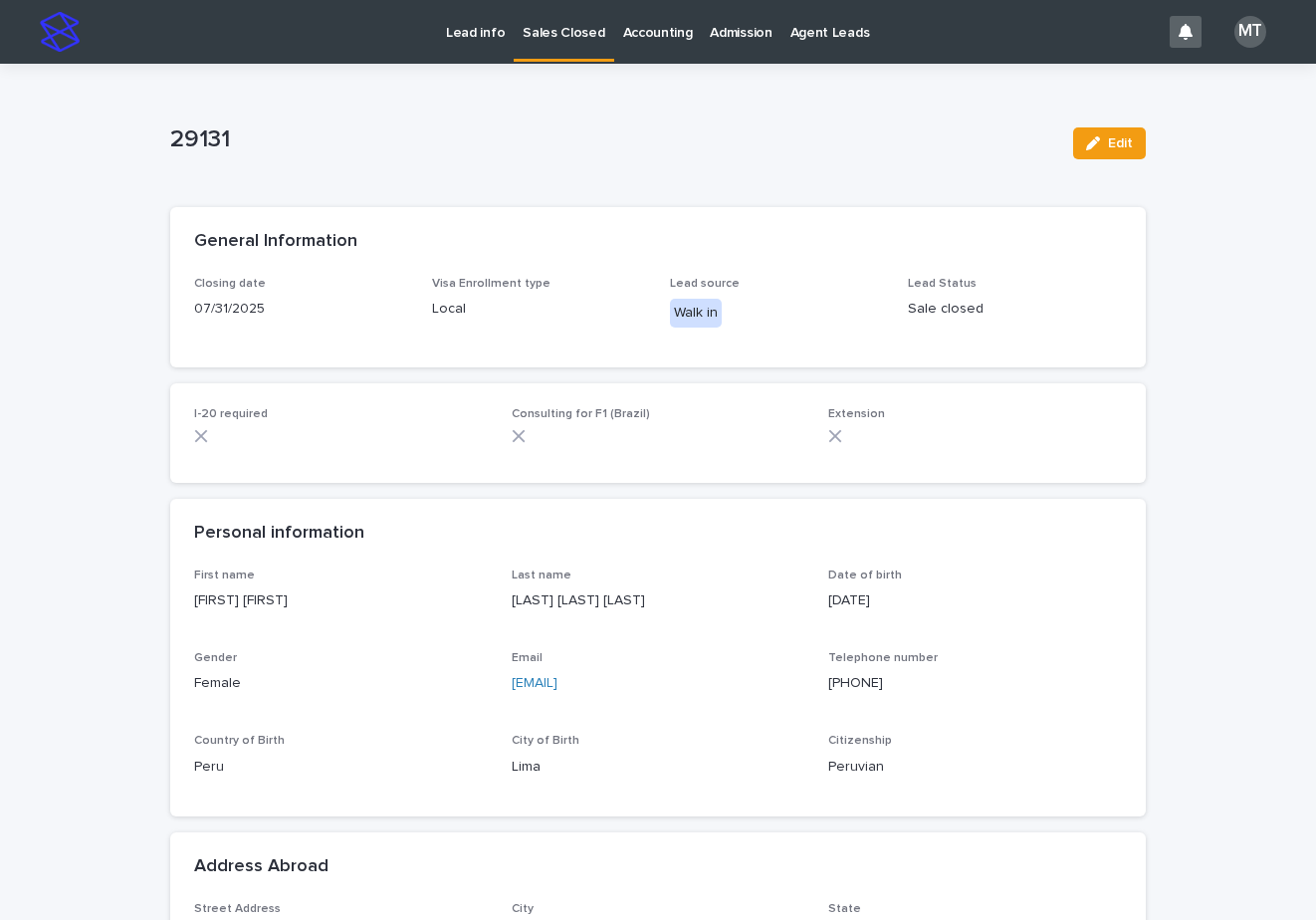 click on "Lead info" at bounding box center (475, 21) 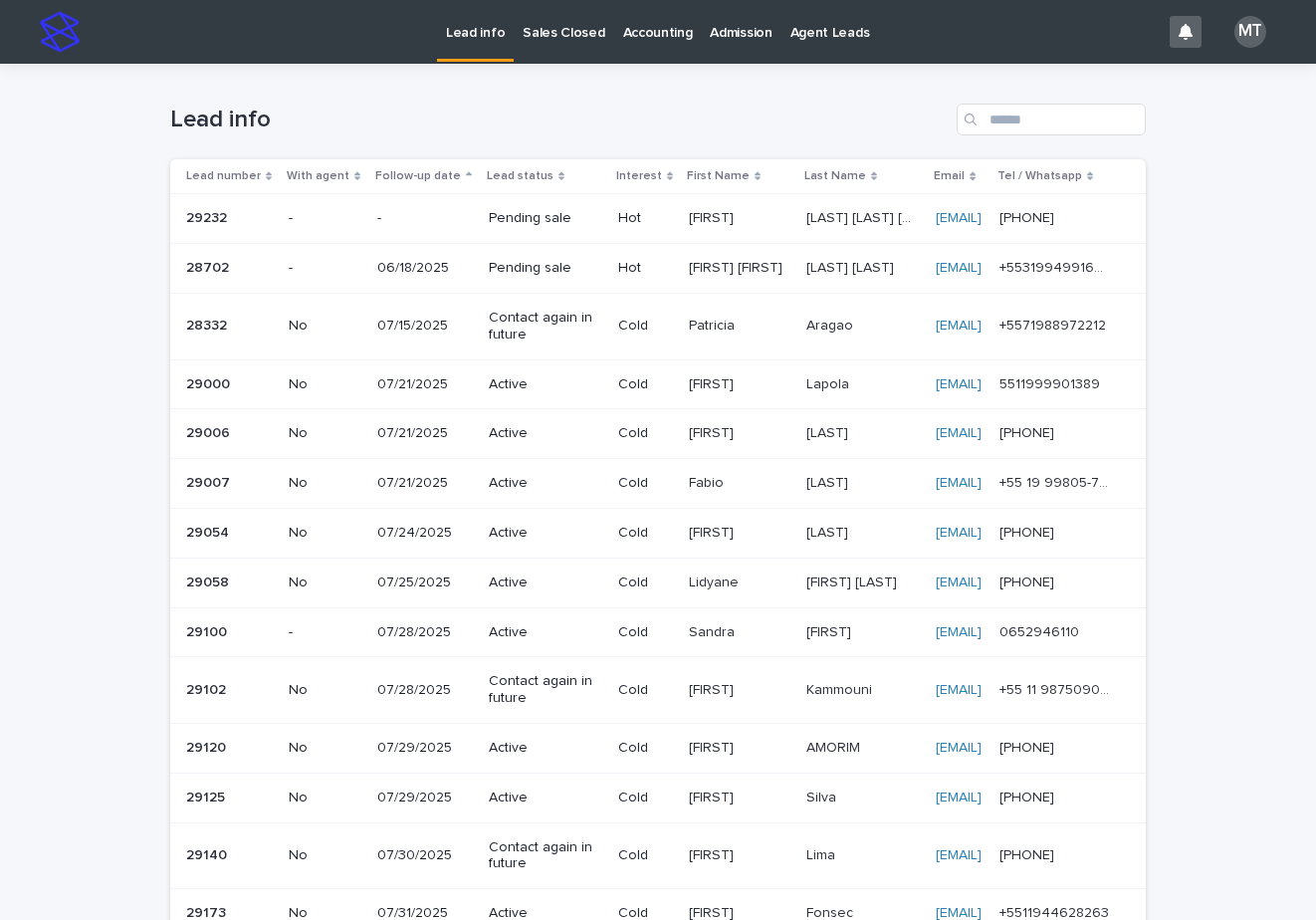 click on "Sales Closed" at bounding box center [563, 21] 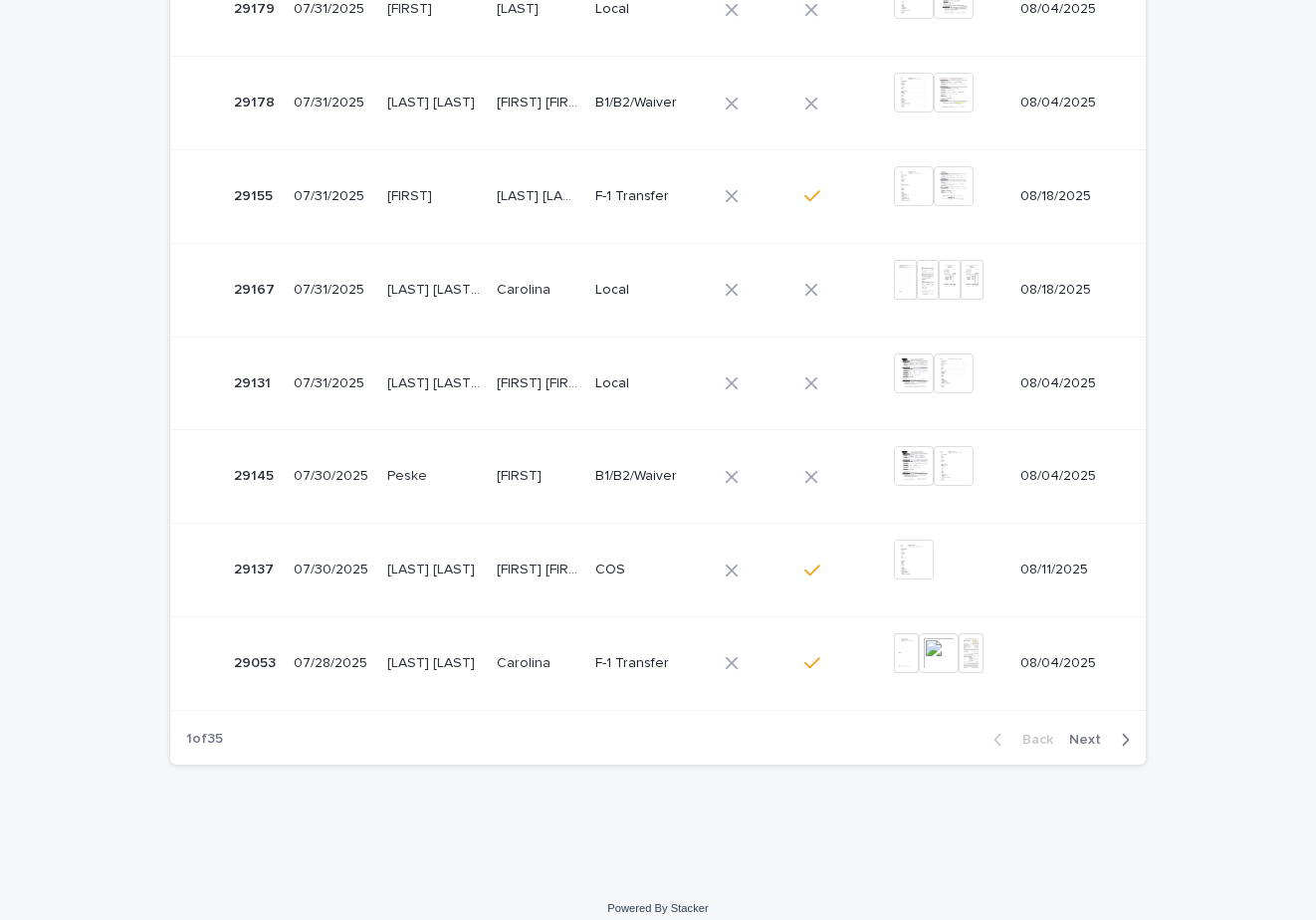 scroll, scrollTop: 648, scrollLeft: 0, axis: vertical 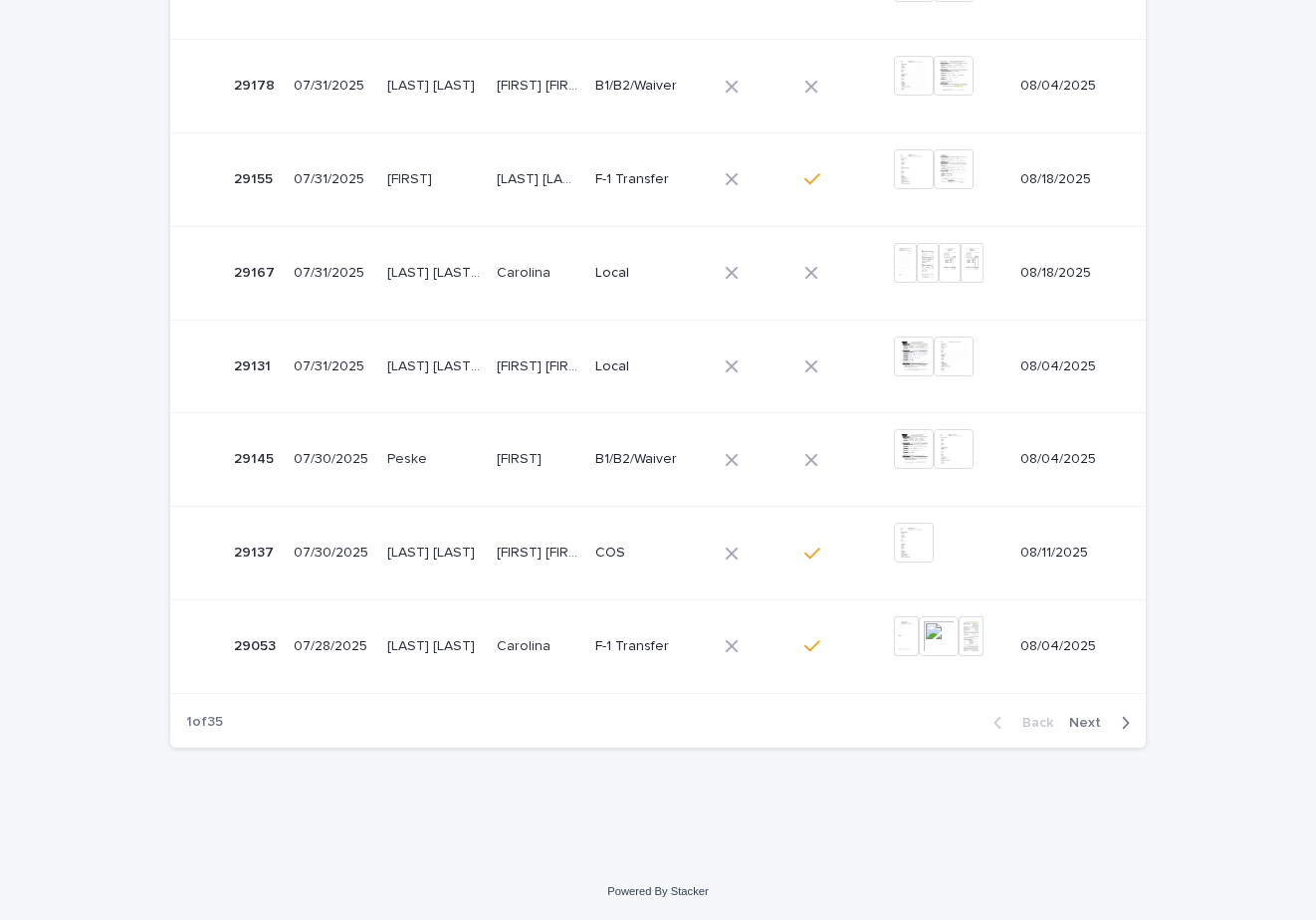 click on "[FIRST] [FIRST]" at bounding box center (540, 364) 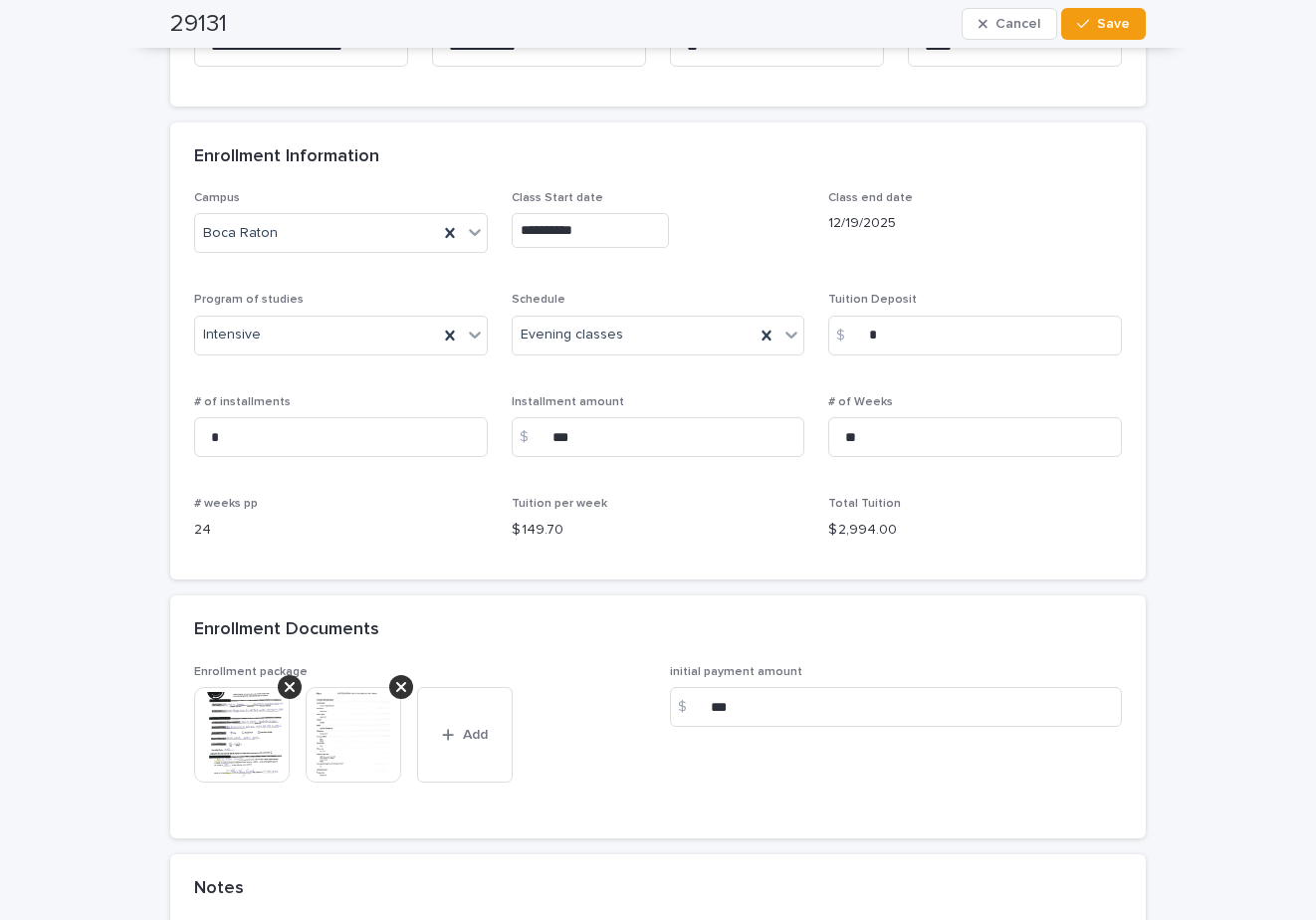 scroll, scrollTop: 1294, scrollLeft: 0, axis: vertical 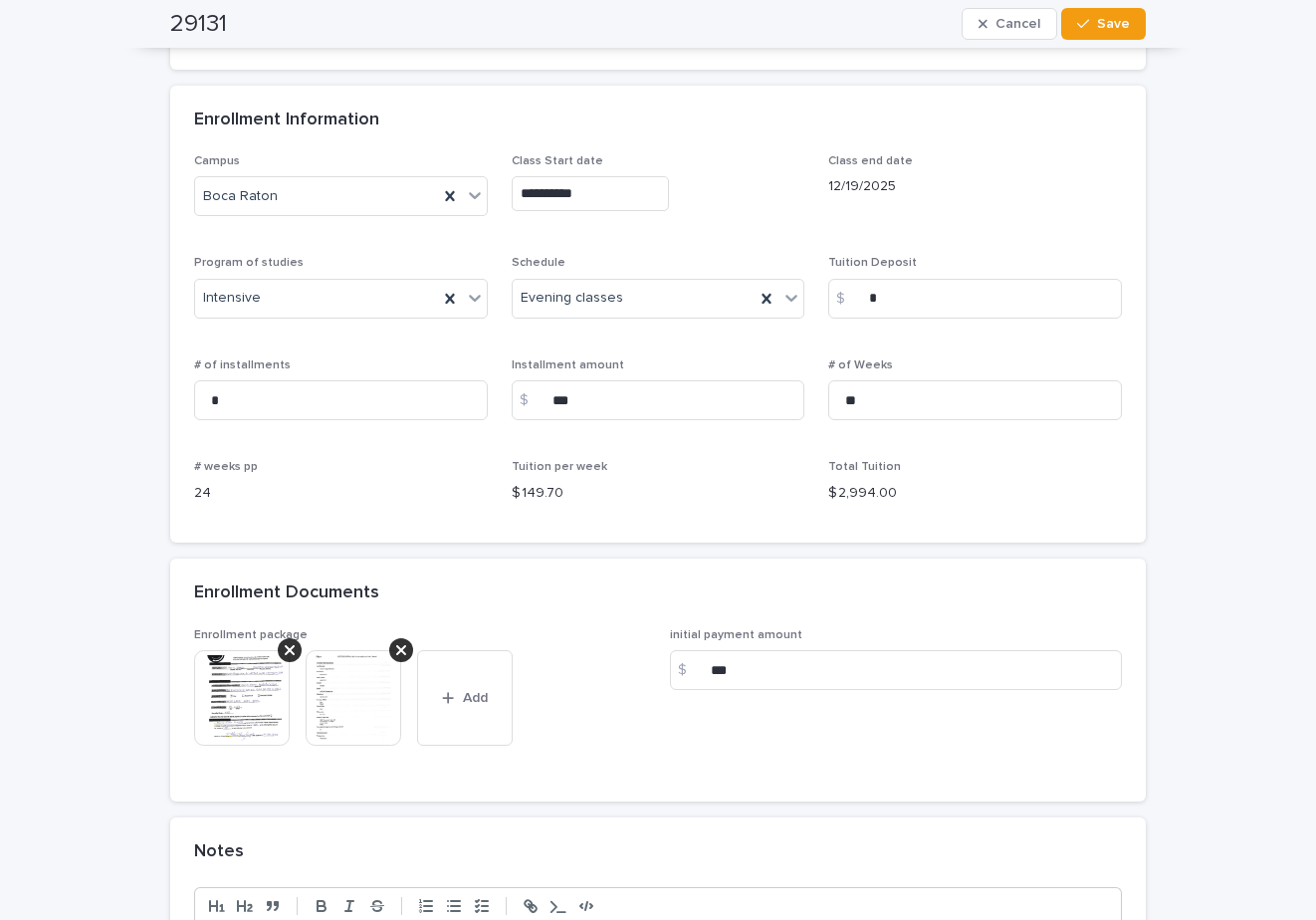 click at bounding box center (242, 698) 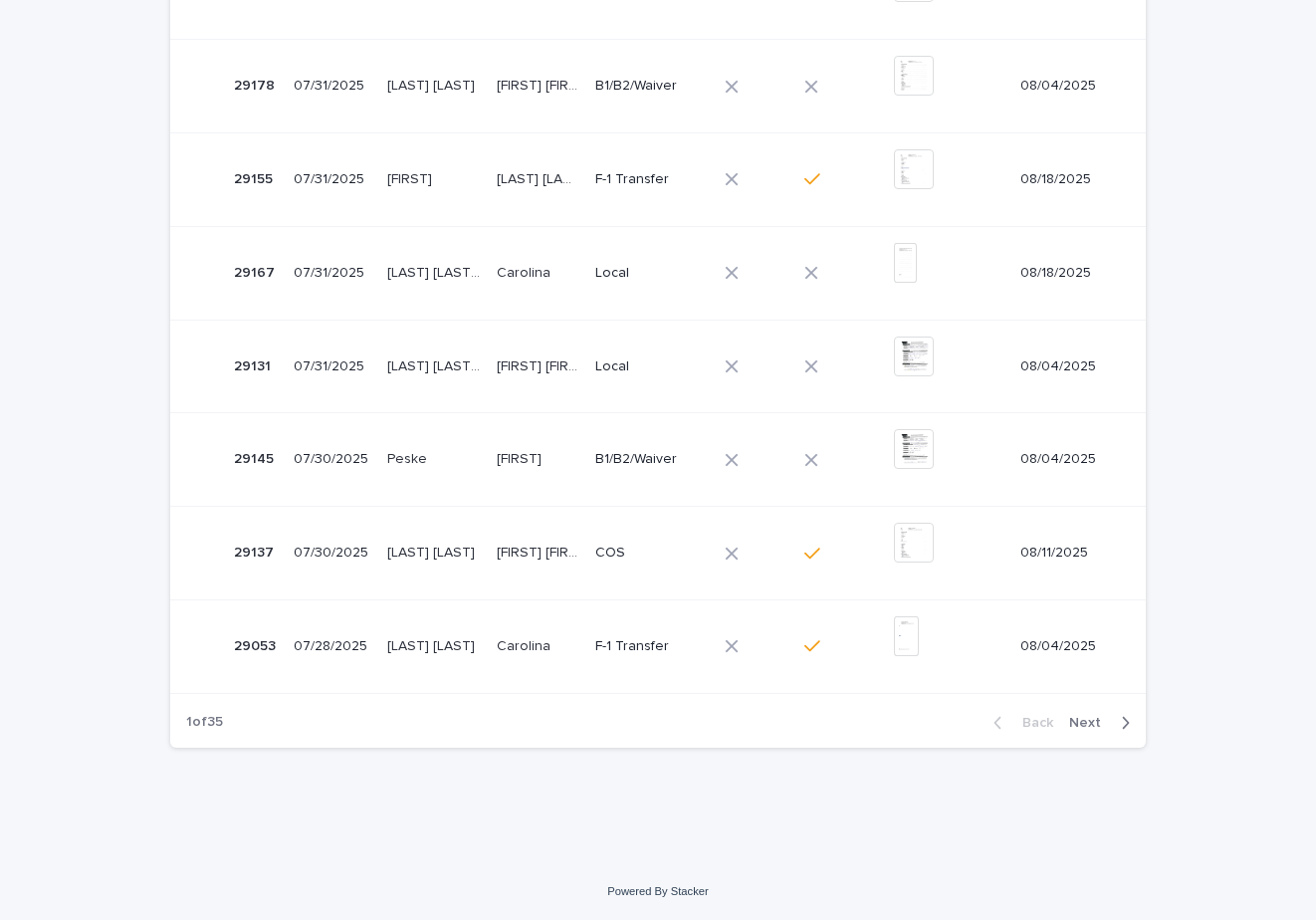 scroll, scrollTop: 0, scrollLeft: 0, axis: both 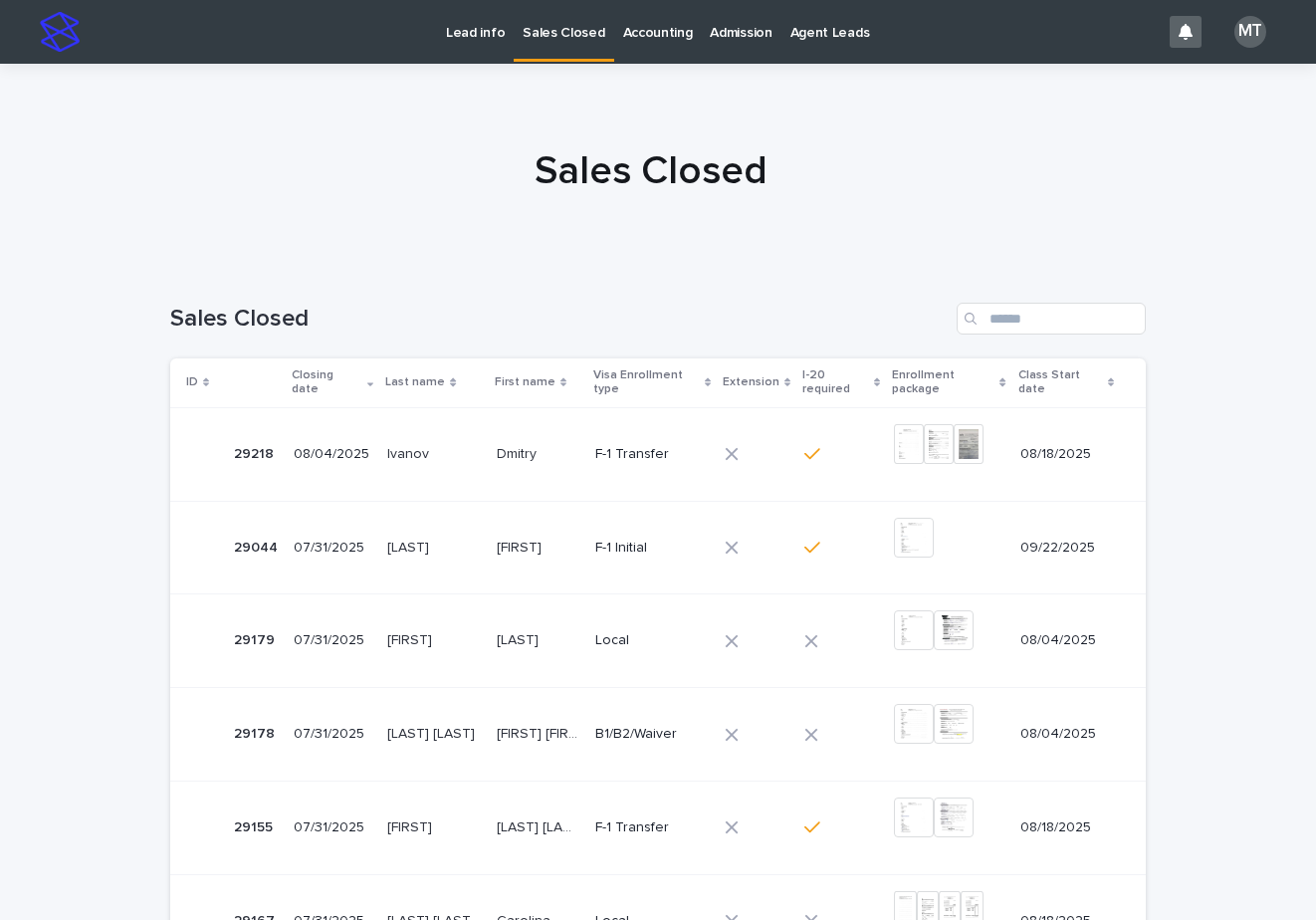 click at bounding box center (650, 162) 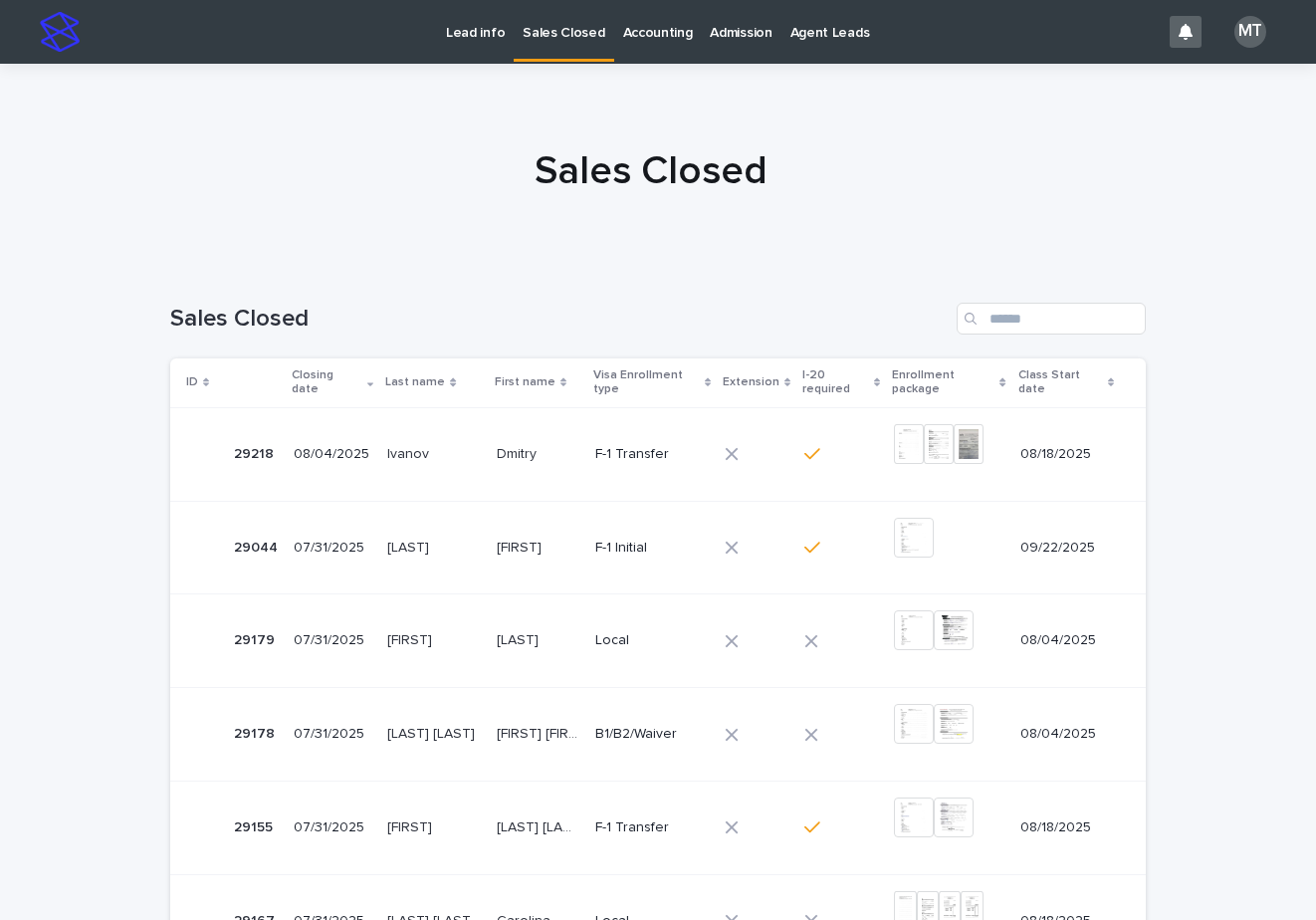 click on "Ivanov" at bounding box center [410, 452] 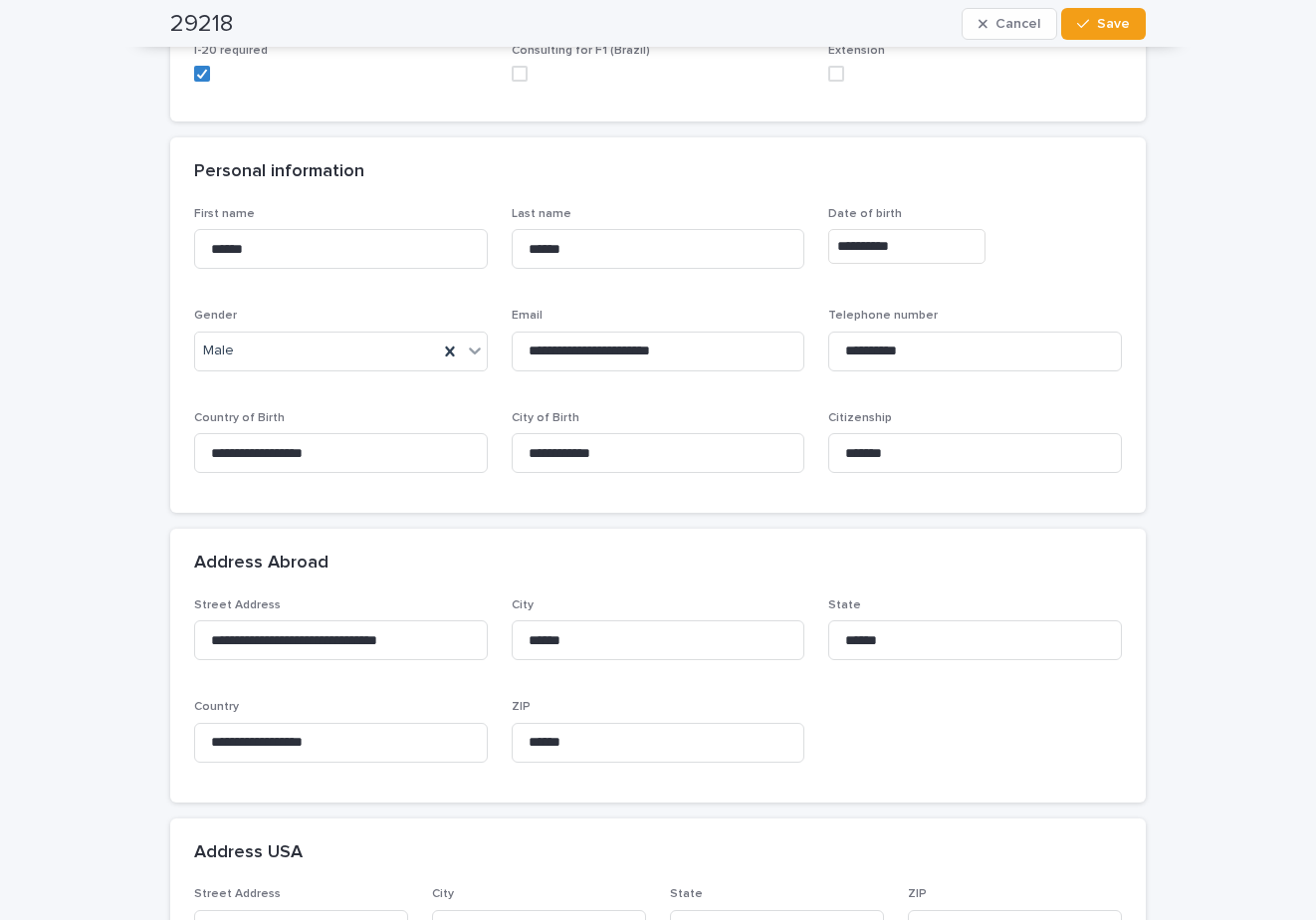 scroll, scrollTop: 0, scrollLeft: 0, axis: both 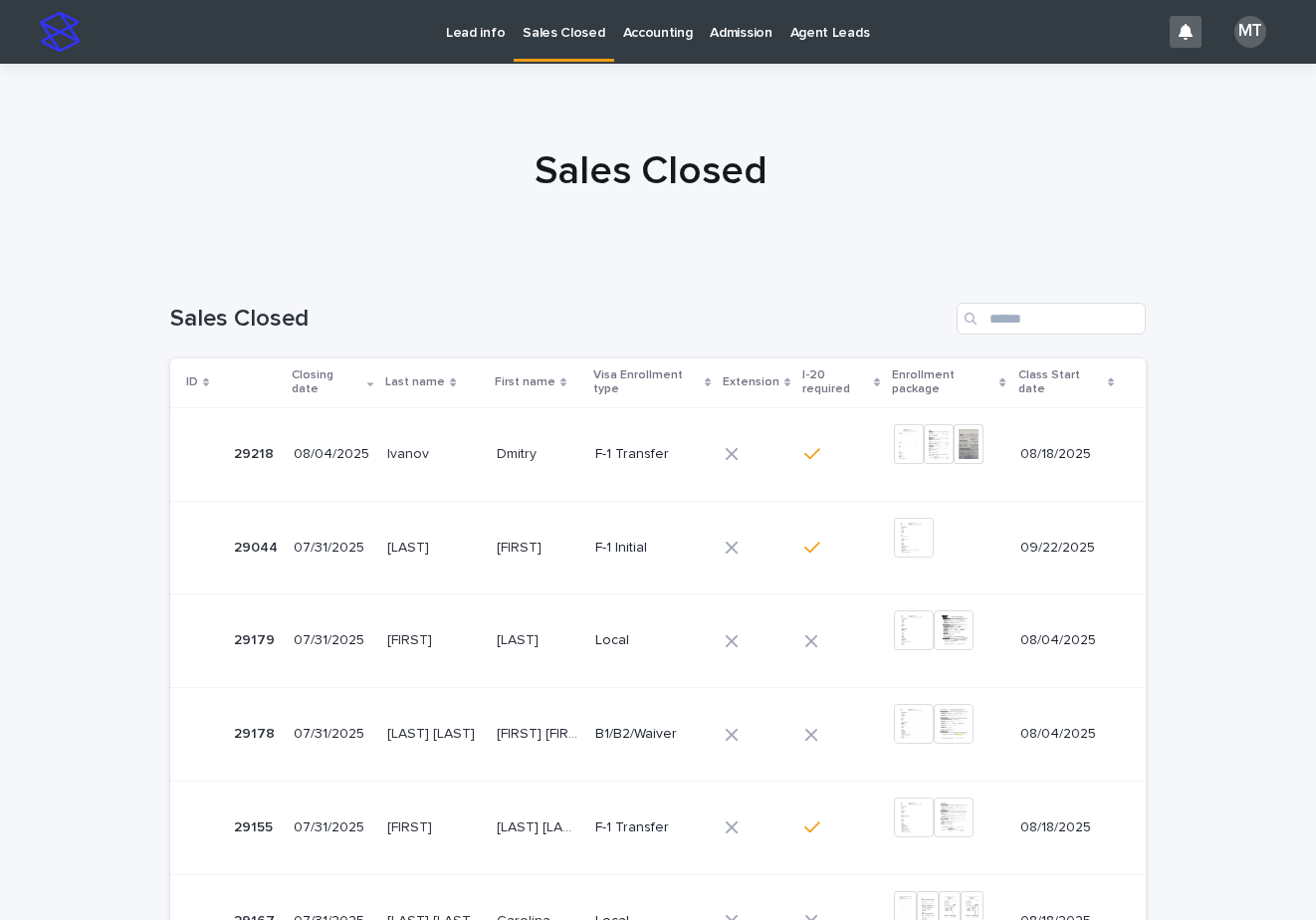 click on "F-1 Initial" at bounding box center (650, 546) 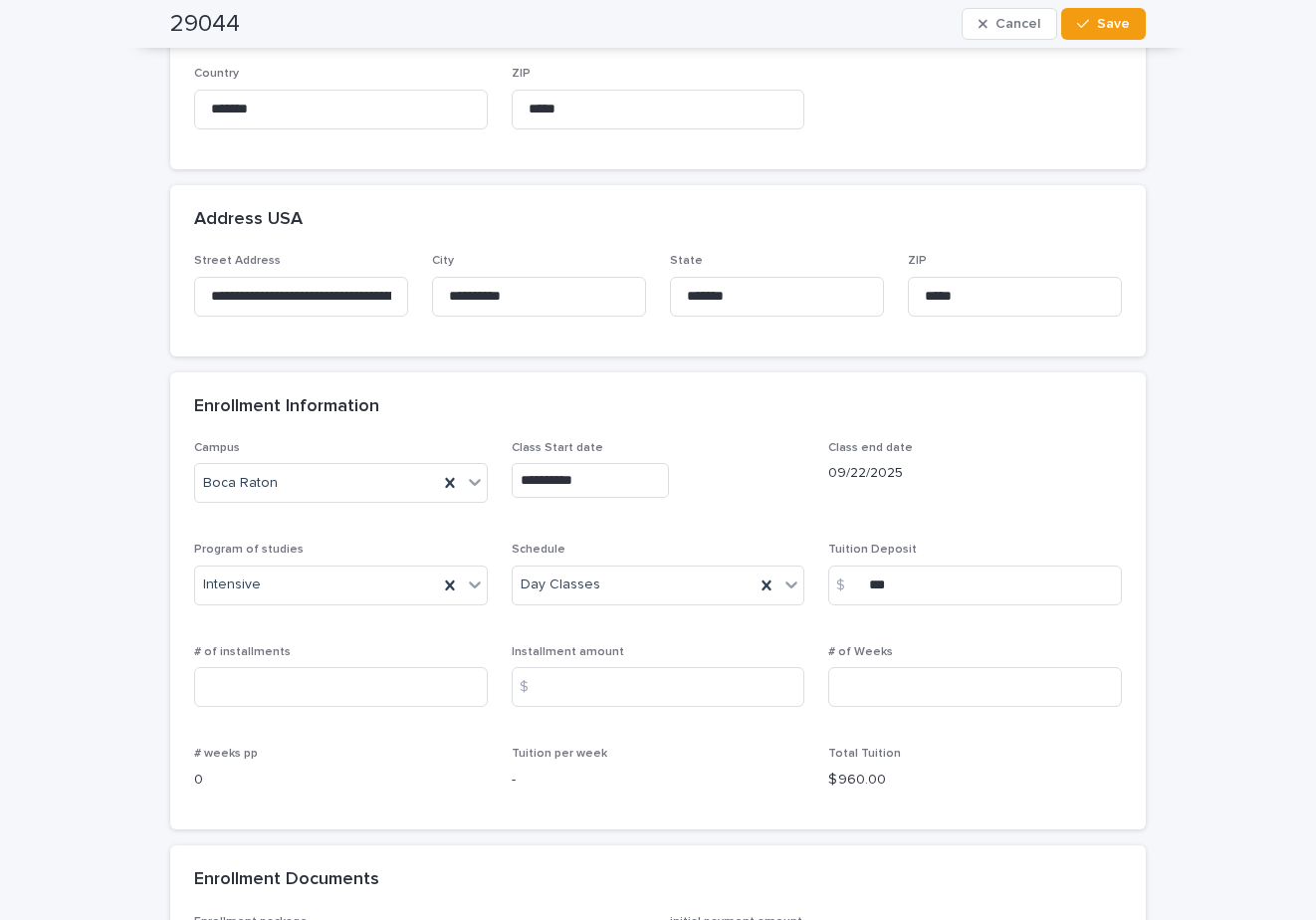 scroll, scrollTop: 607, scrollLeft: 0, axis: vertical 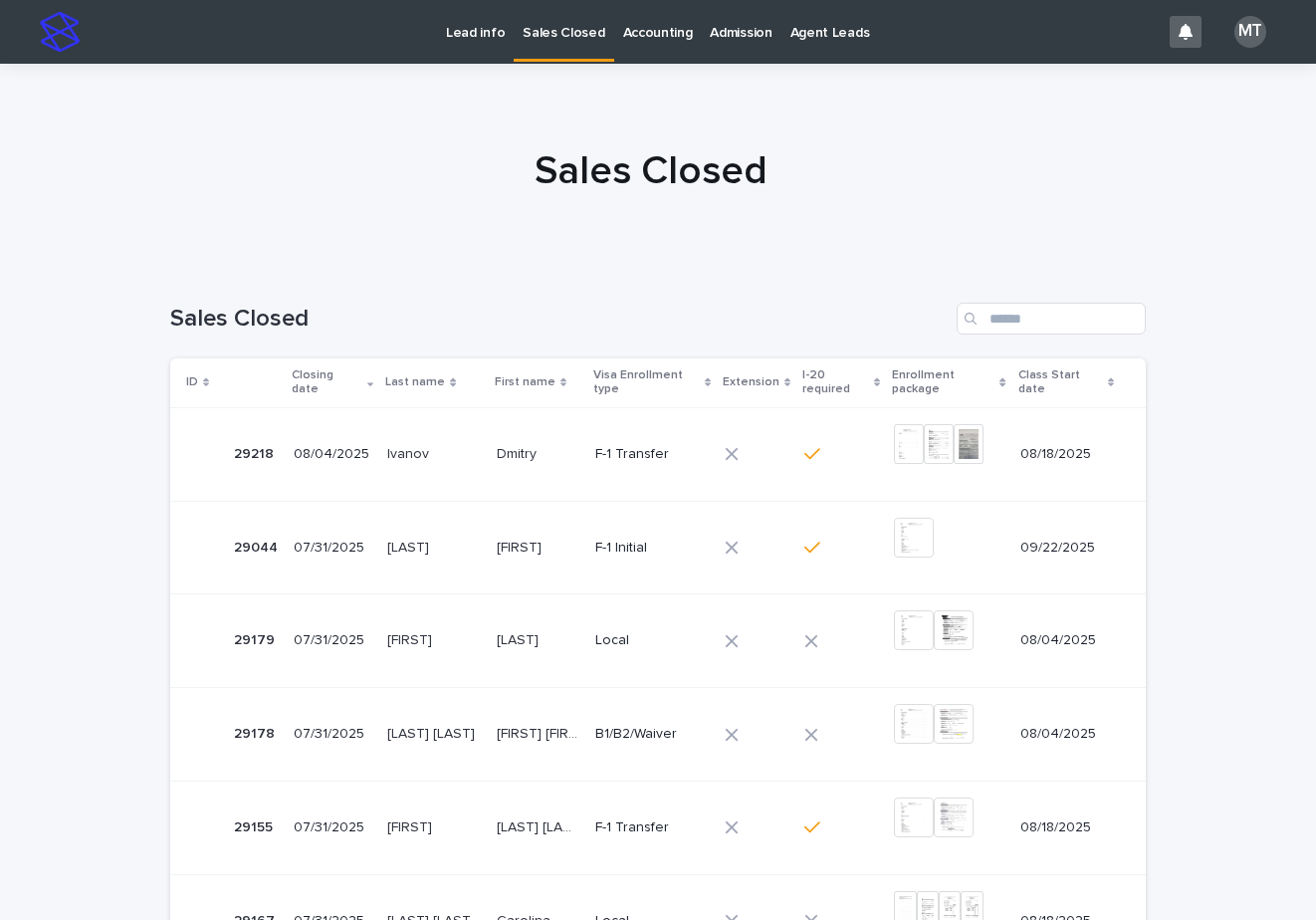click on "[LAST] [LAST]" at bounding box center [538, 640] 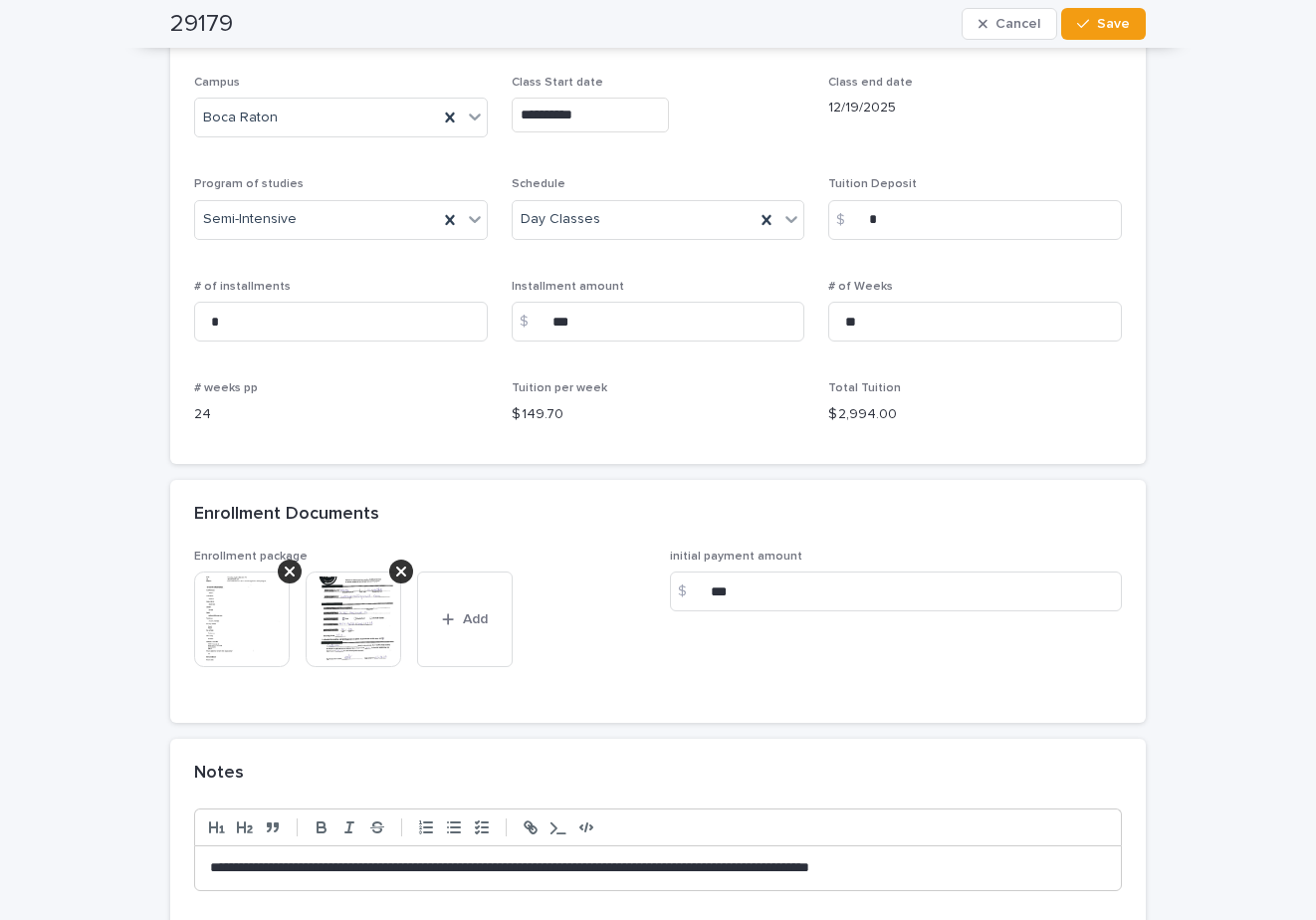 scroll, scrollTop: 1246, scrollLeft: 0, axis: vertical 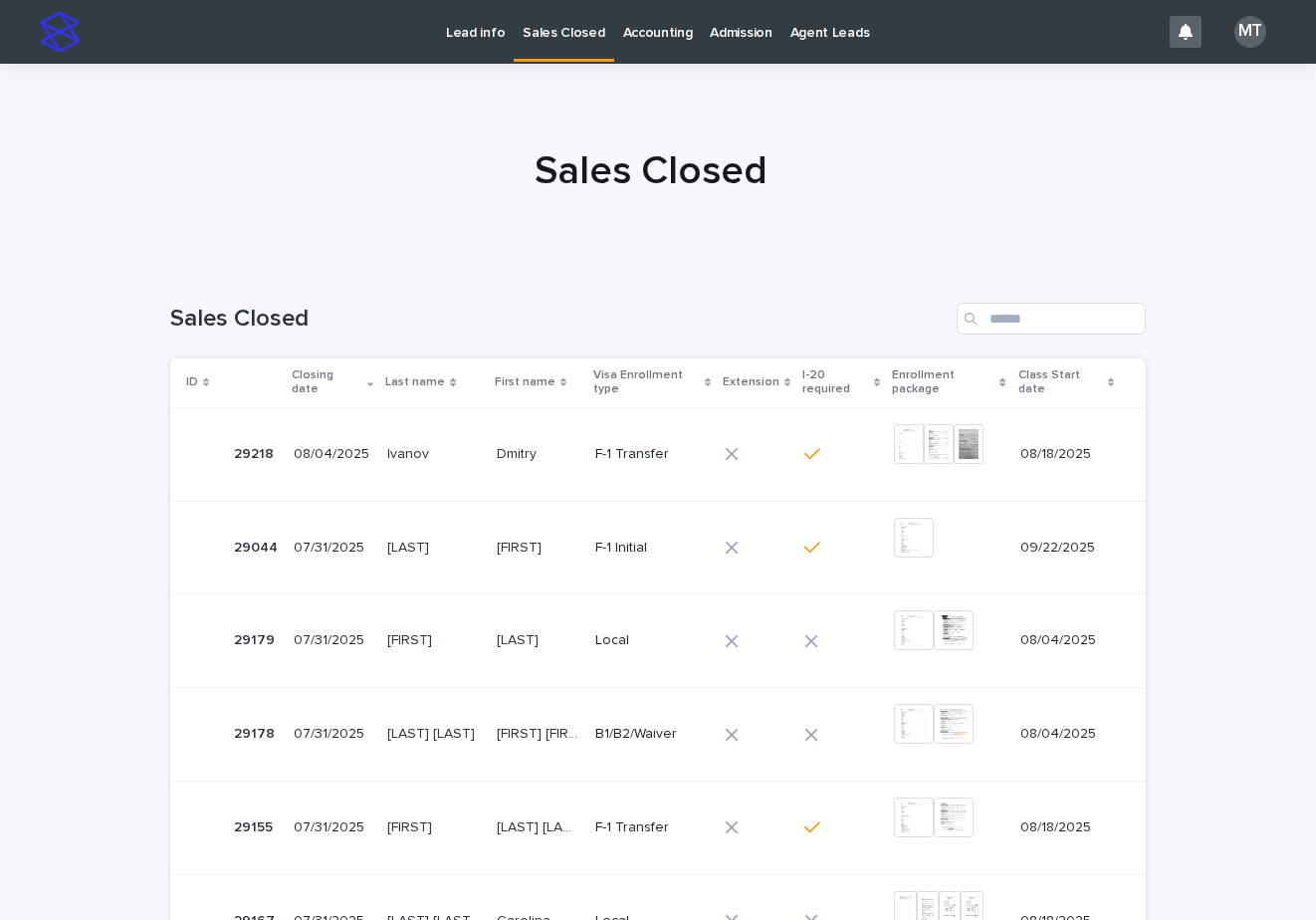 click at bounding box center (841, 735) 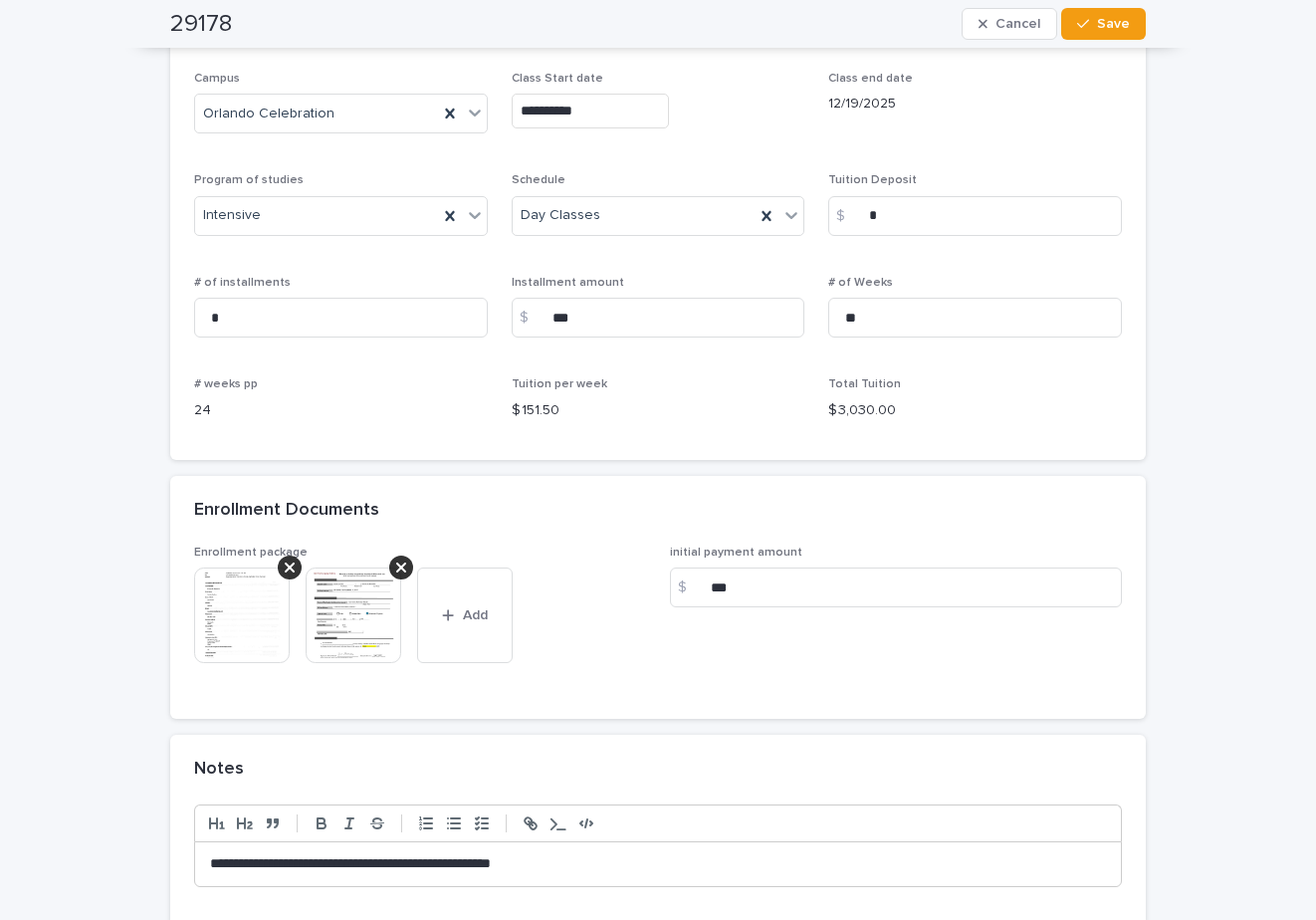 scroll, scrollTop: 1743, scrollLeft: 0, axis: vertical 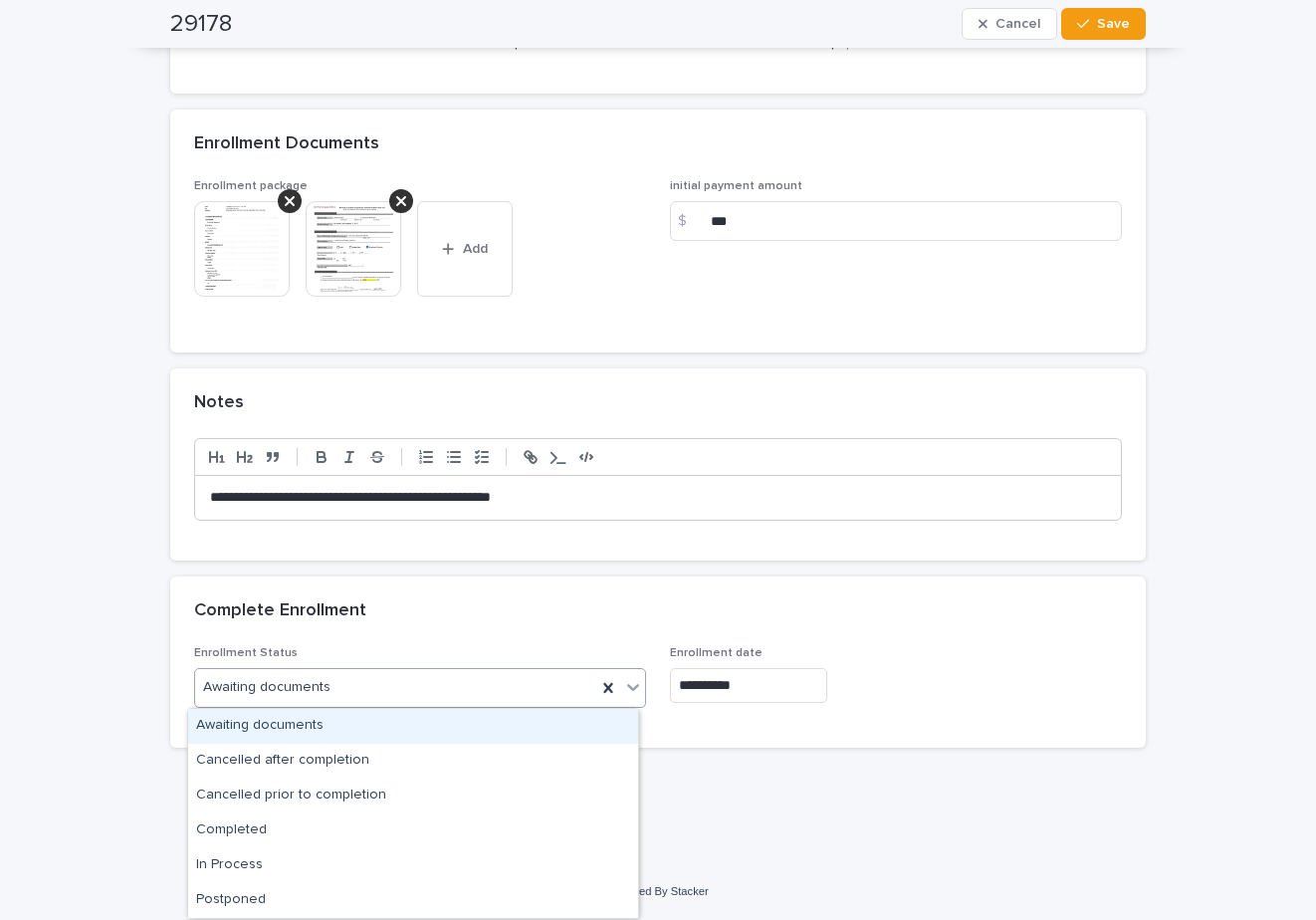 click on "Awaiting documents" at bounding box center (395, 687) 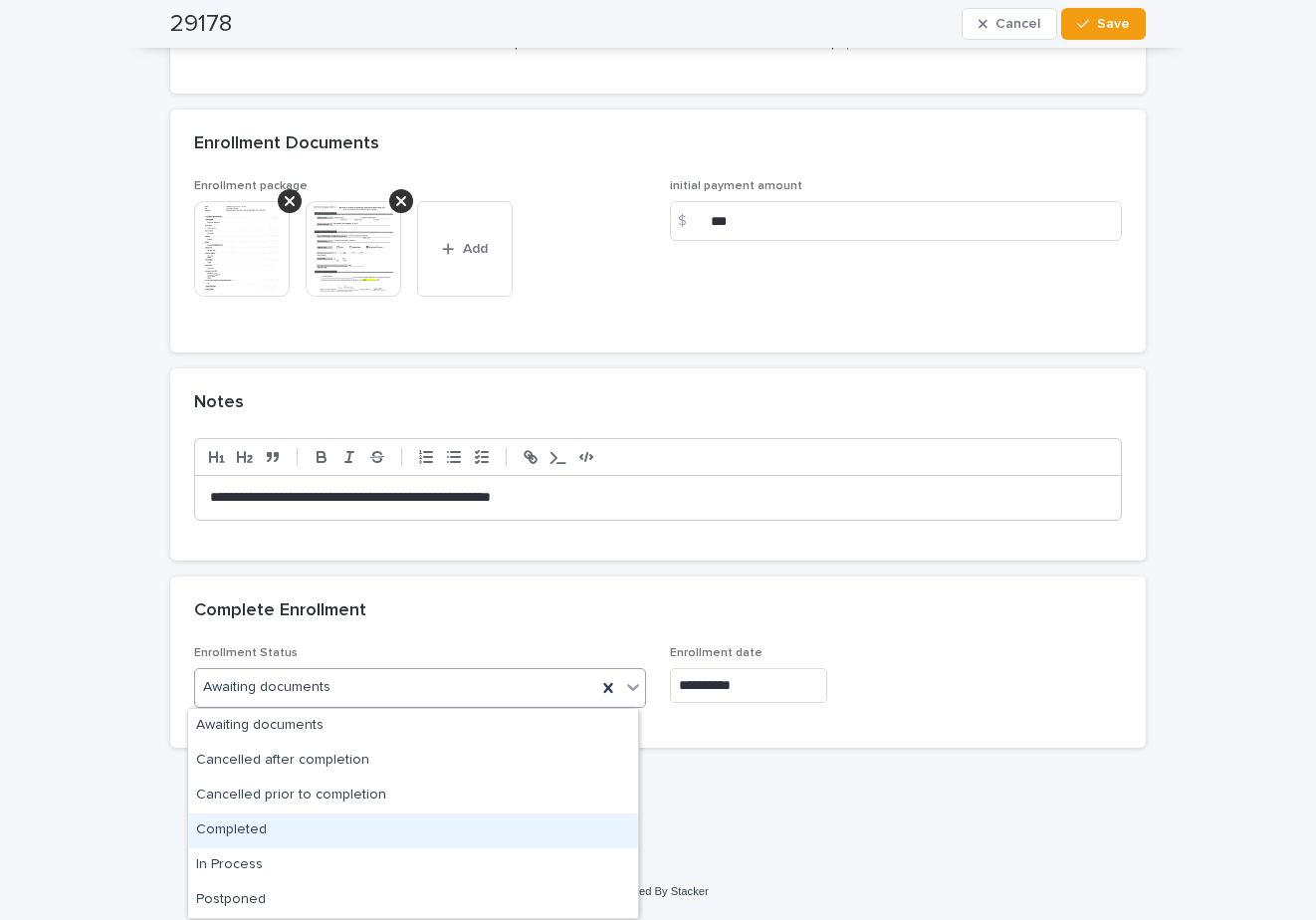 click on "Completed" at bounding box center [413, 830] 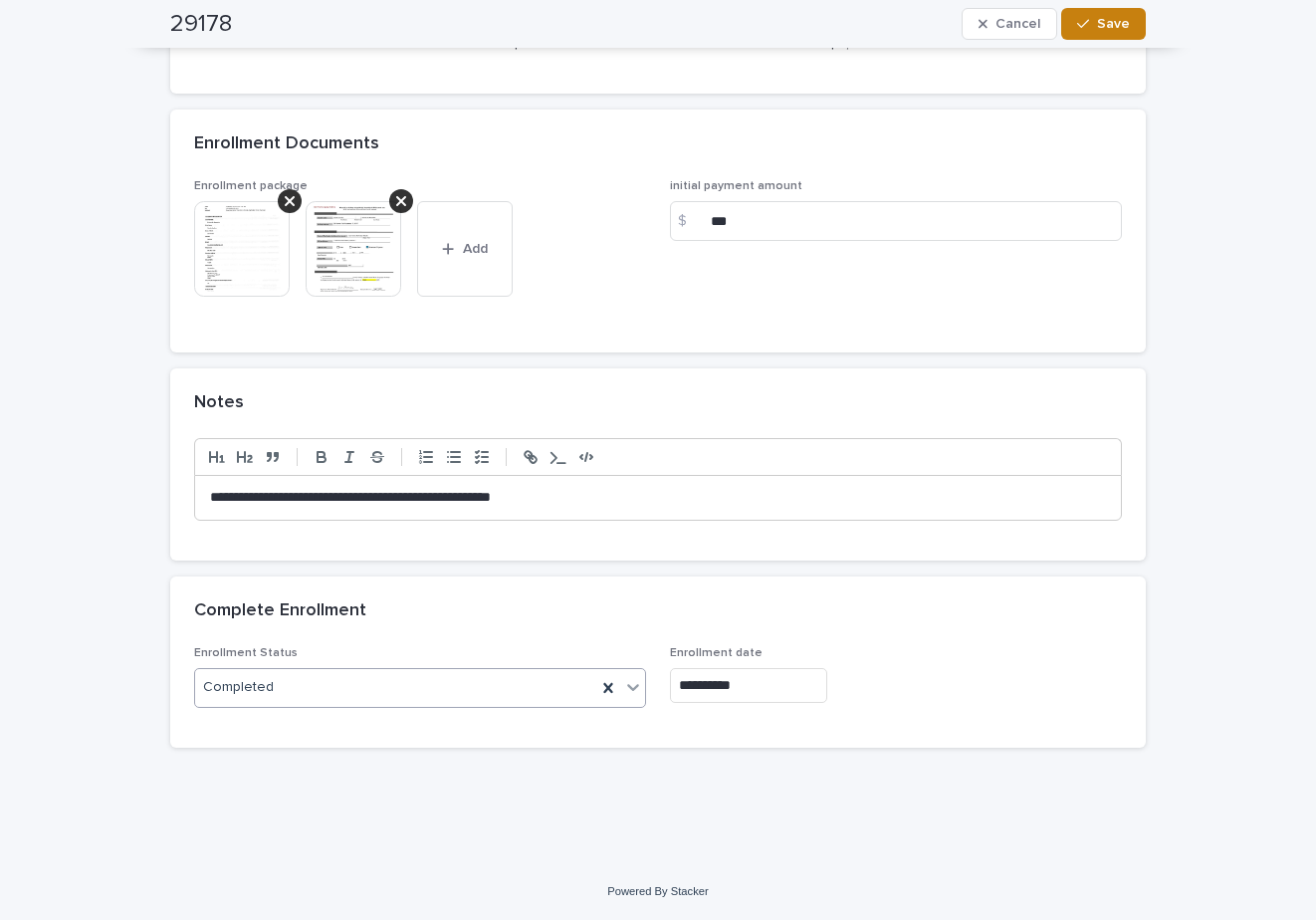 click on "Save" at bounding box center [1103, 24] 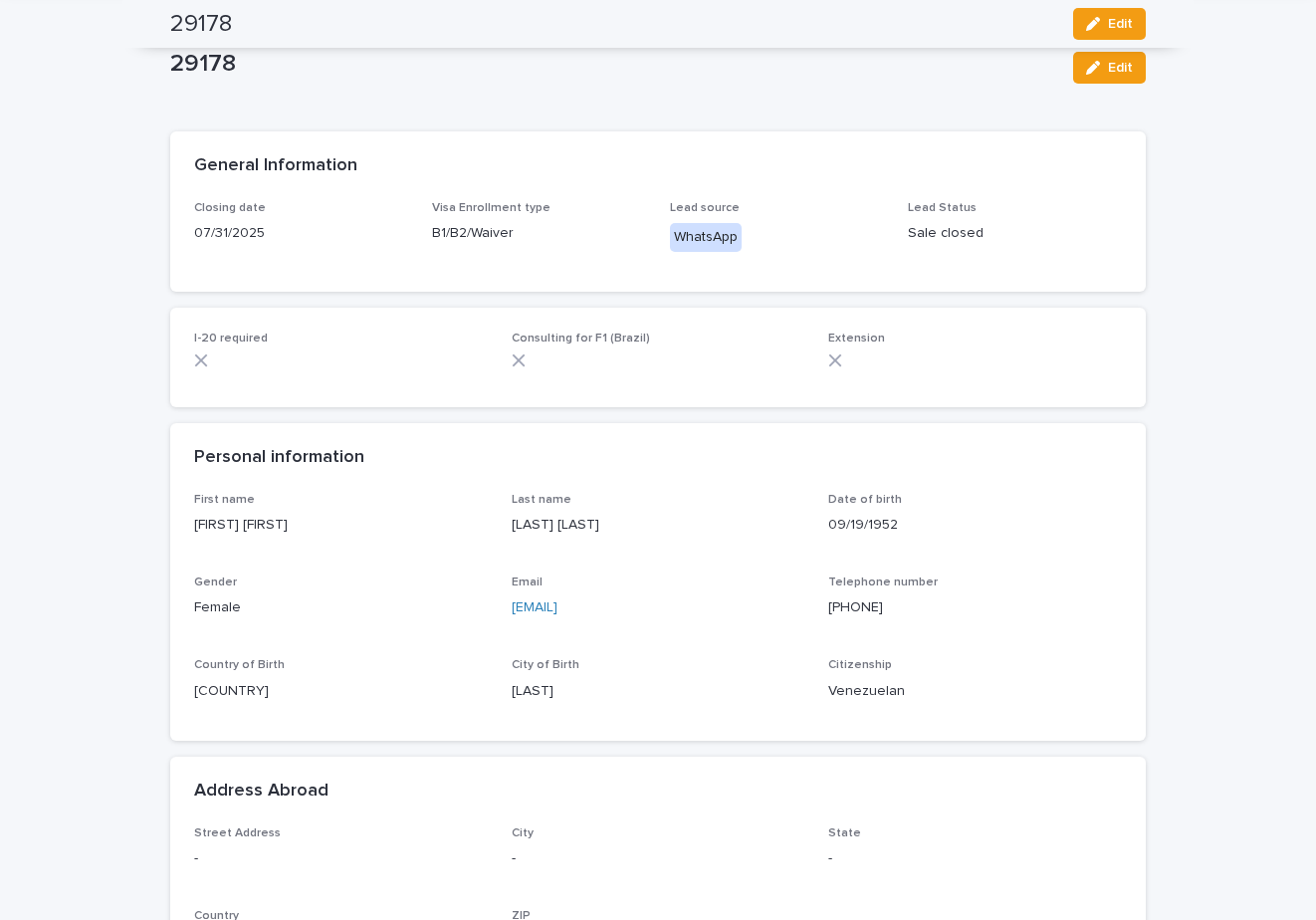 scroll, scrollTop: 0, scrollLeft: 0, axis: both 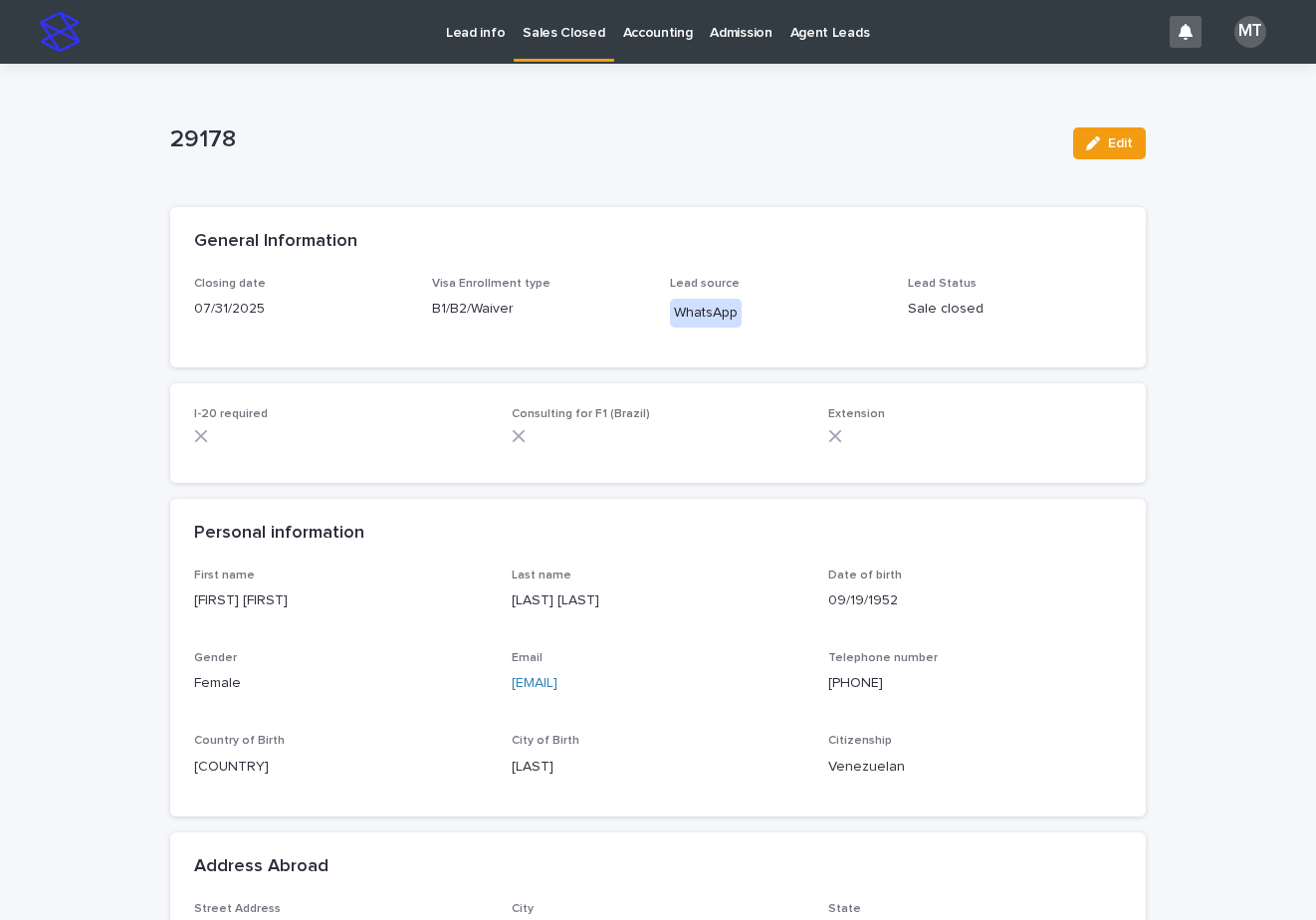 click on "Sales Closed" at bounding box center (563, 21) 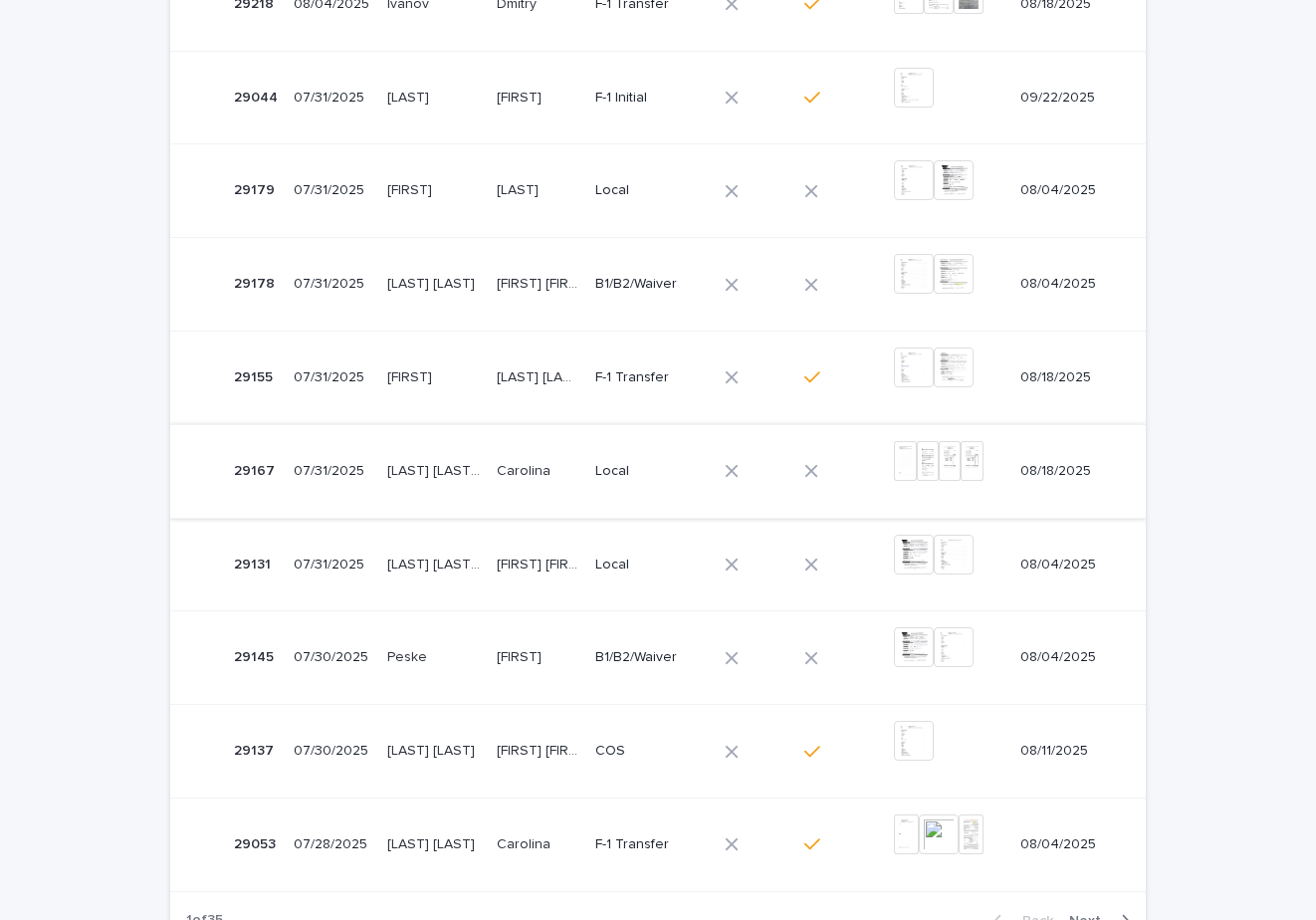 scroll, scrollTop: 498, scrollLeft: 0, axis: vertical 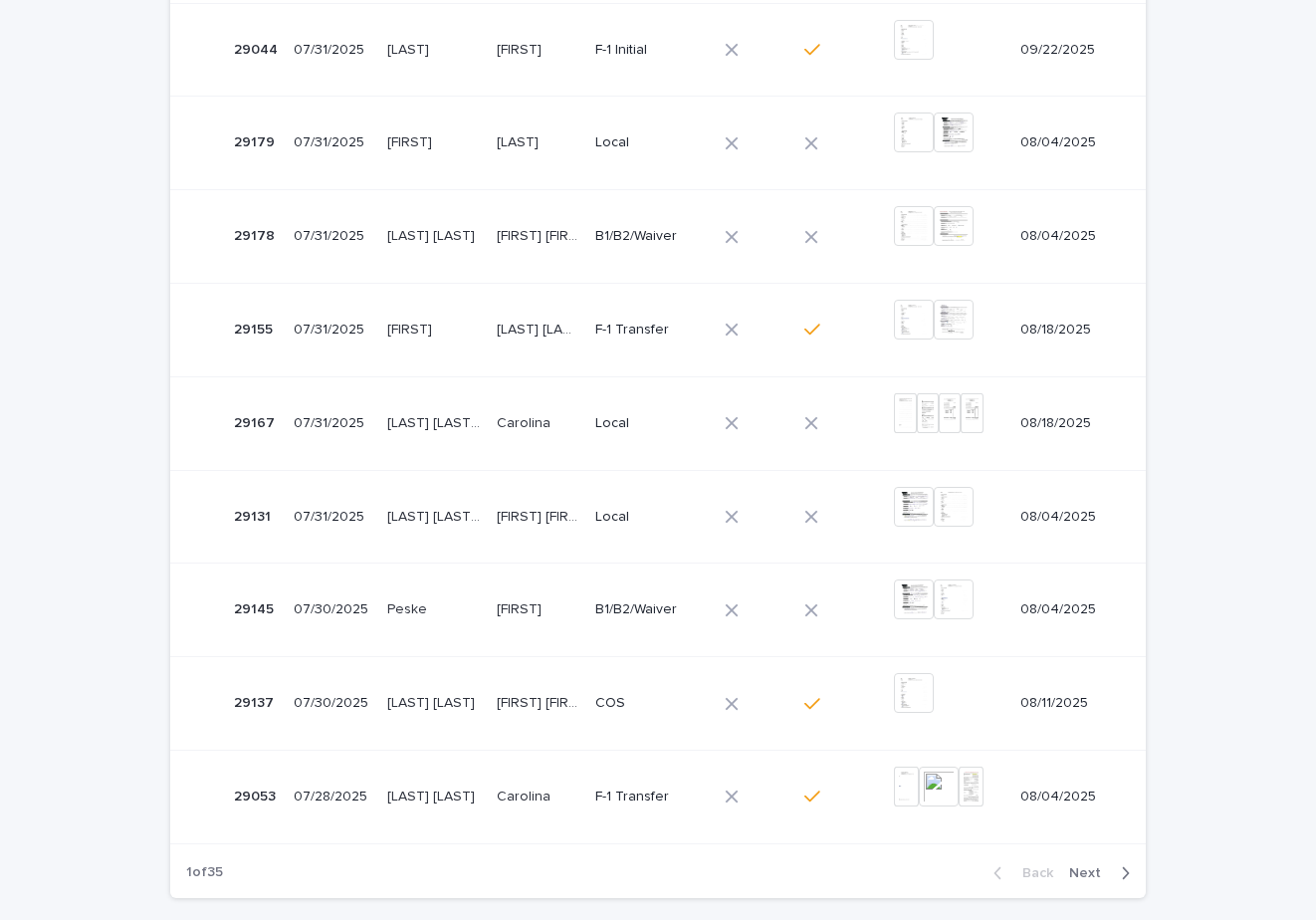 click on "[FIRST] [FIRST]" at bounding box center (538, 517) 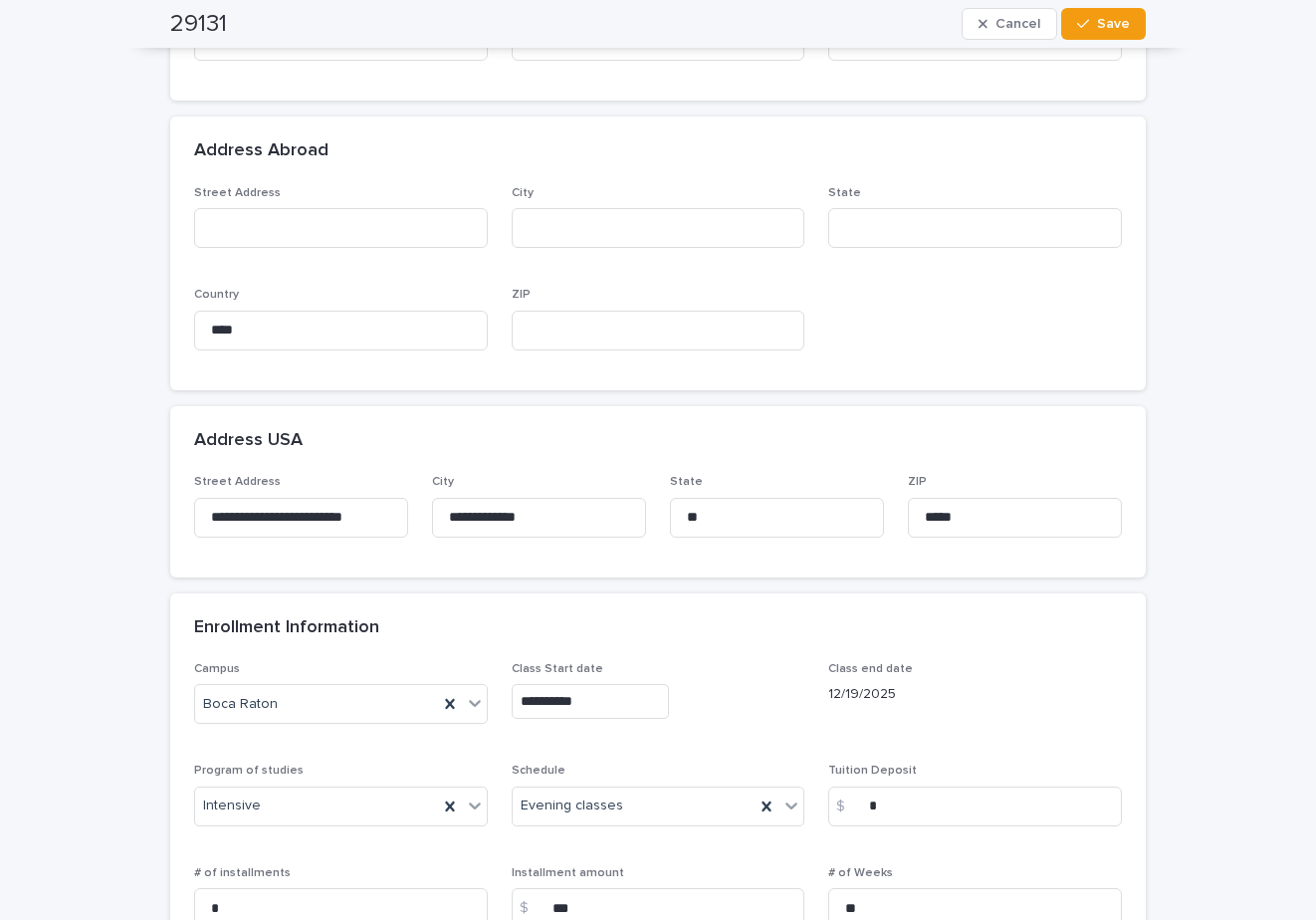 scroll, scrollTop: 0, scrollLeft: 0, axis: both 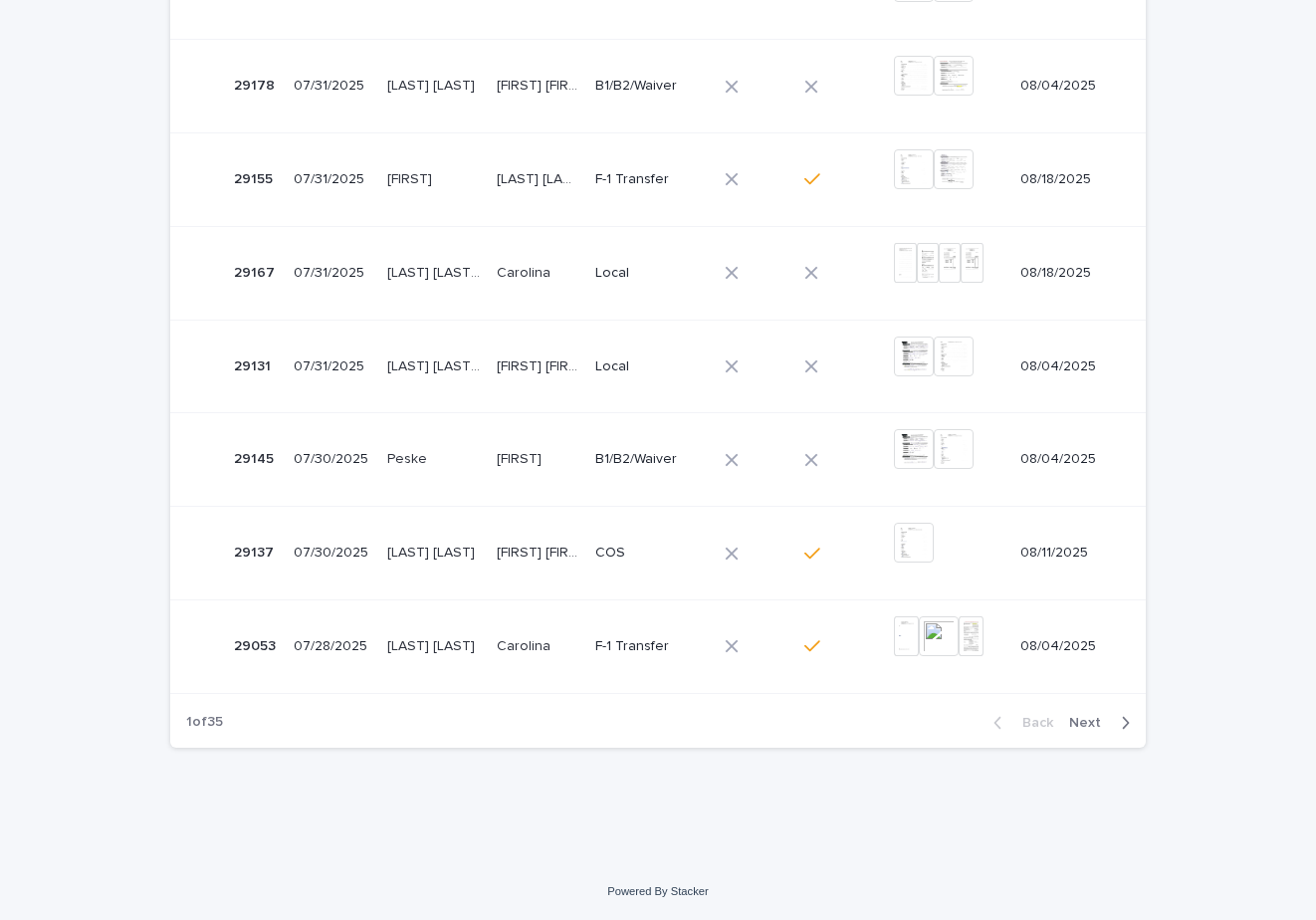 click on "Next" at bounding box center (1091, 723) 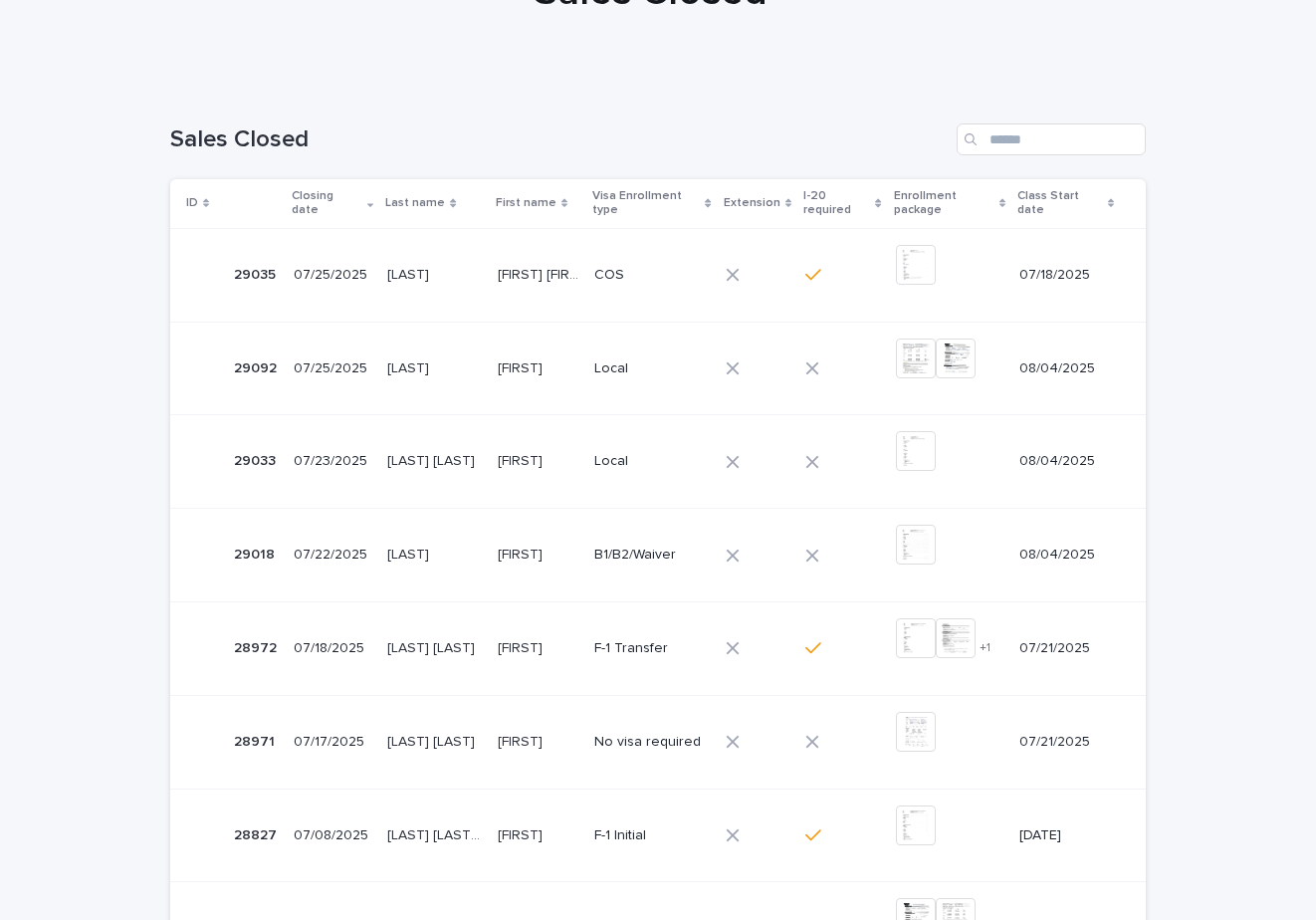 scroll, scrollTop: 0, scrollLeft: 0, axis: both 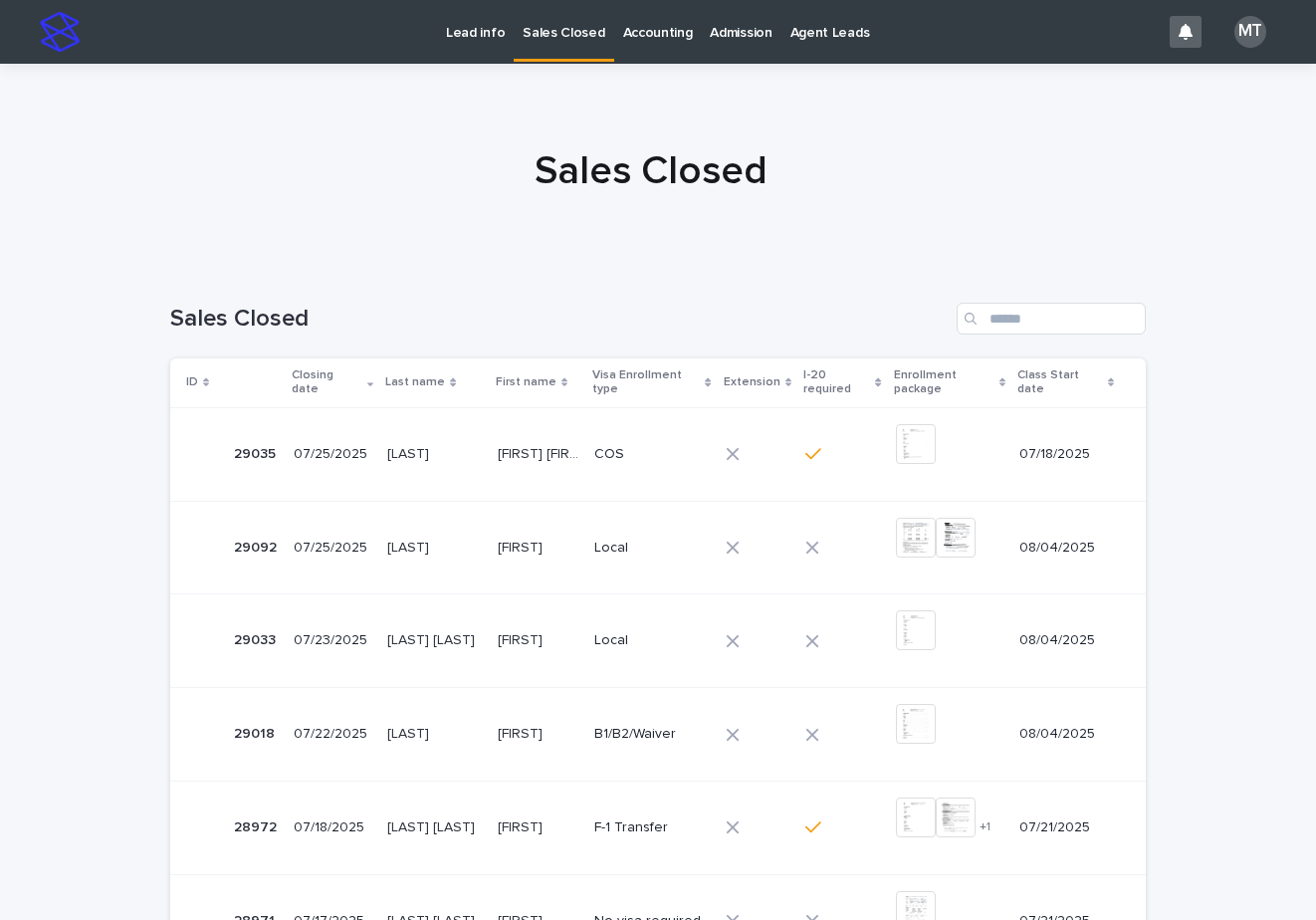 click on "[FIRST] [FIRST]" at bounding box center [541, 452] 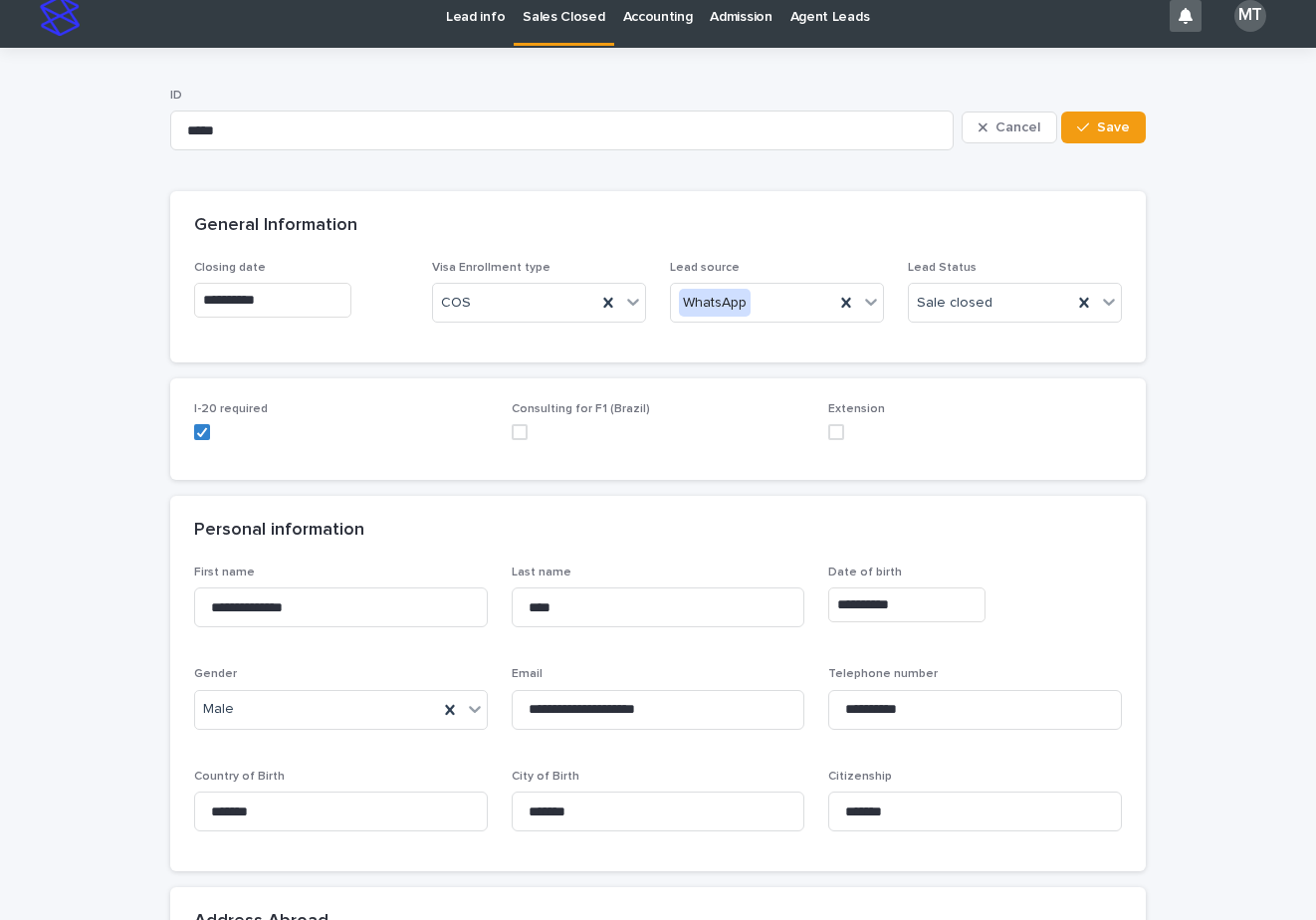 scroll, scrollTop: 0, scrollLeft: 0, axis: both 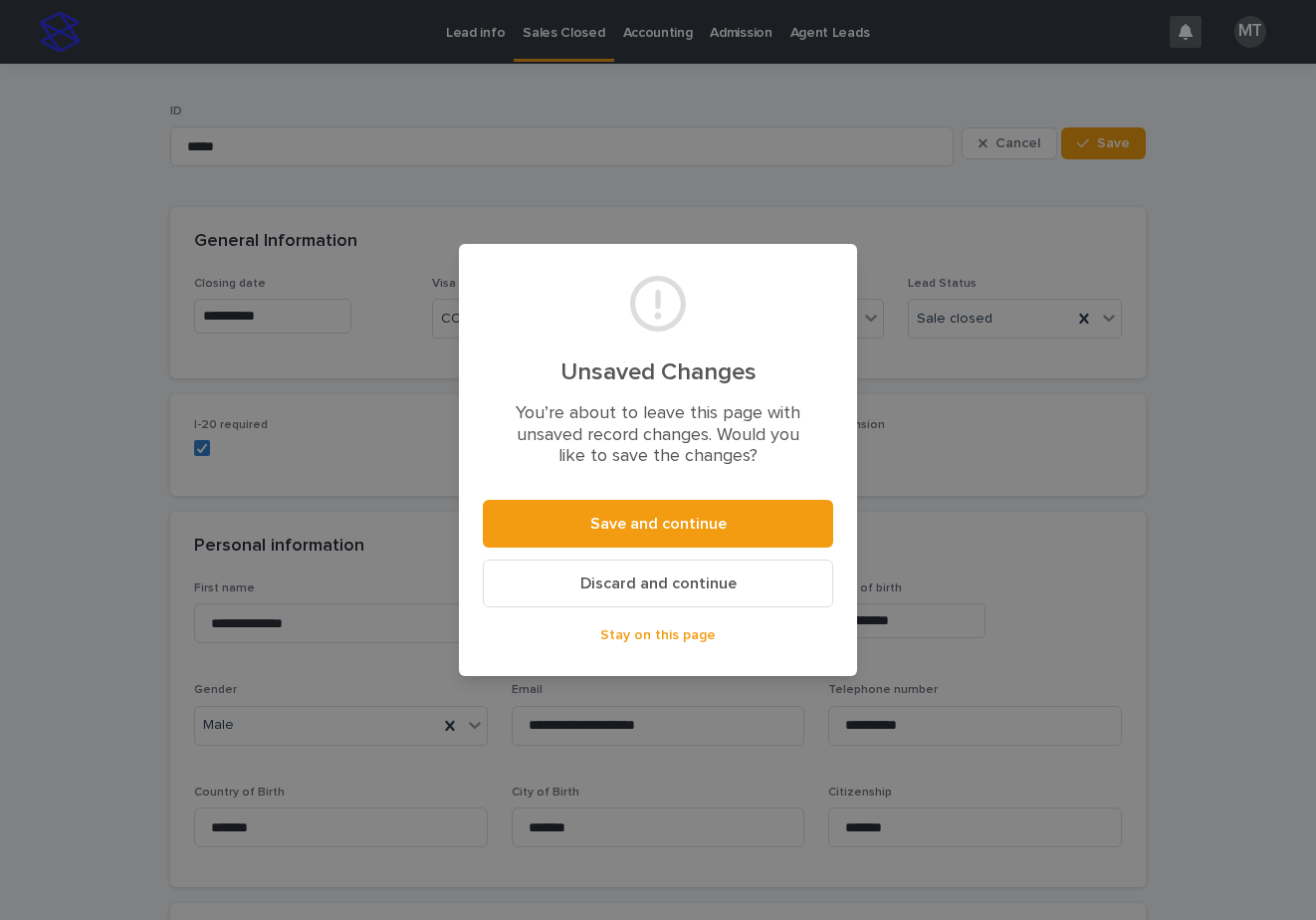 click on "Stay on this page" at bounding box center [658, 635] 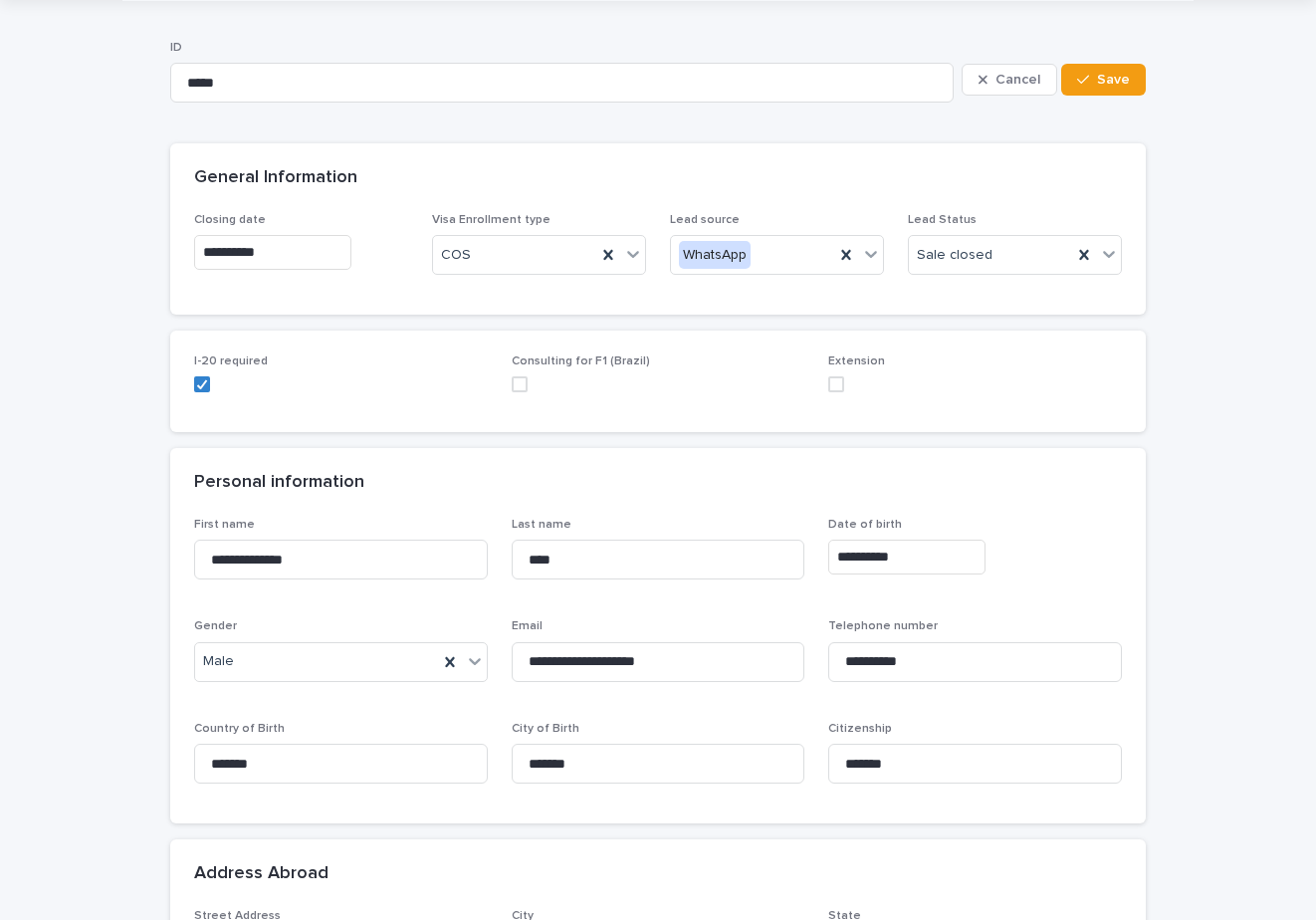 scroll, scrollTop: 0, scrollLeft: 0, axis: both 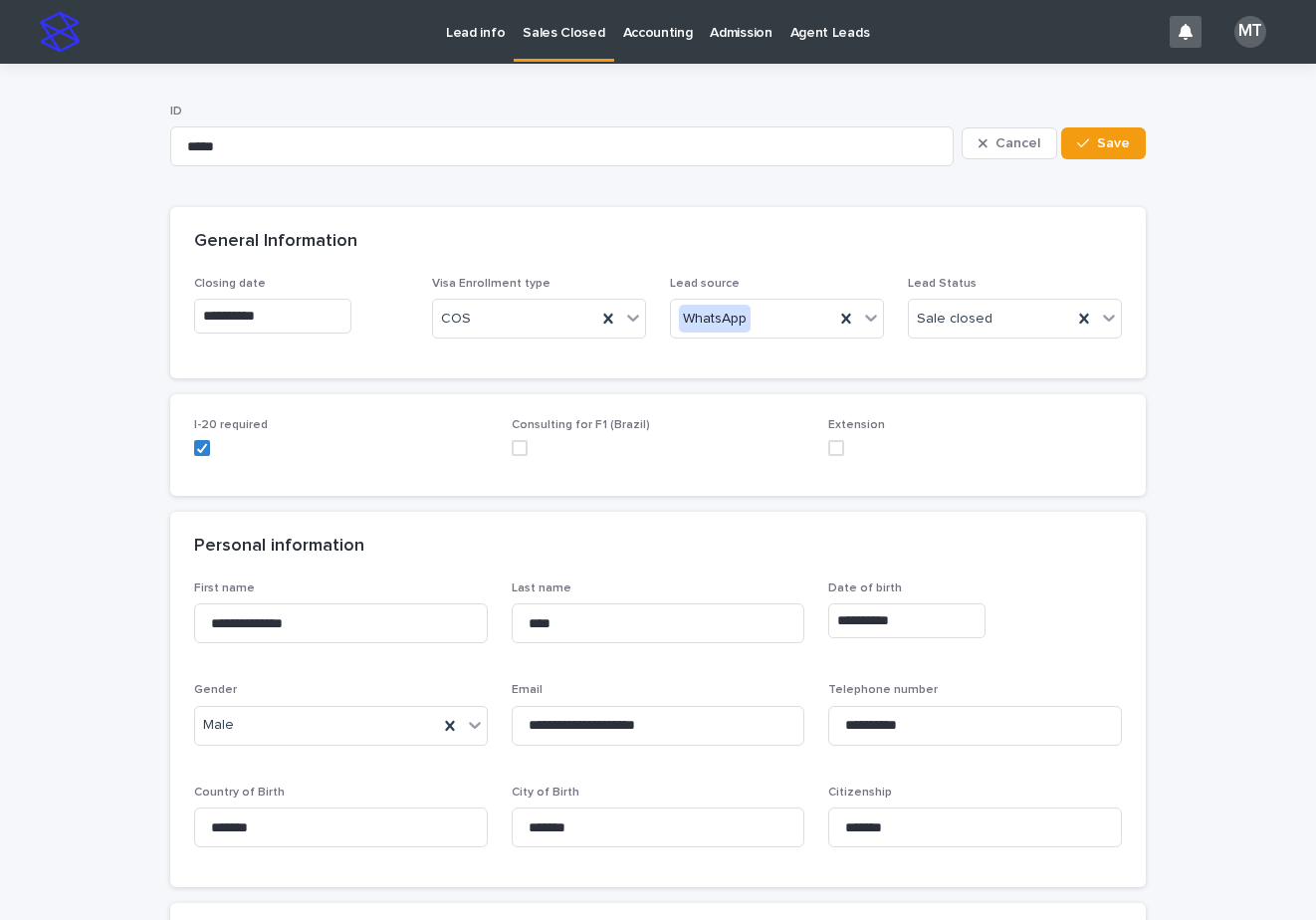 click on "Sales Closed" at bounding box center [563, 21] 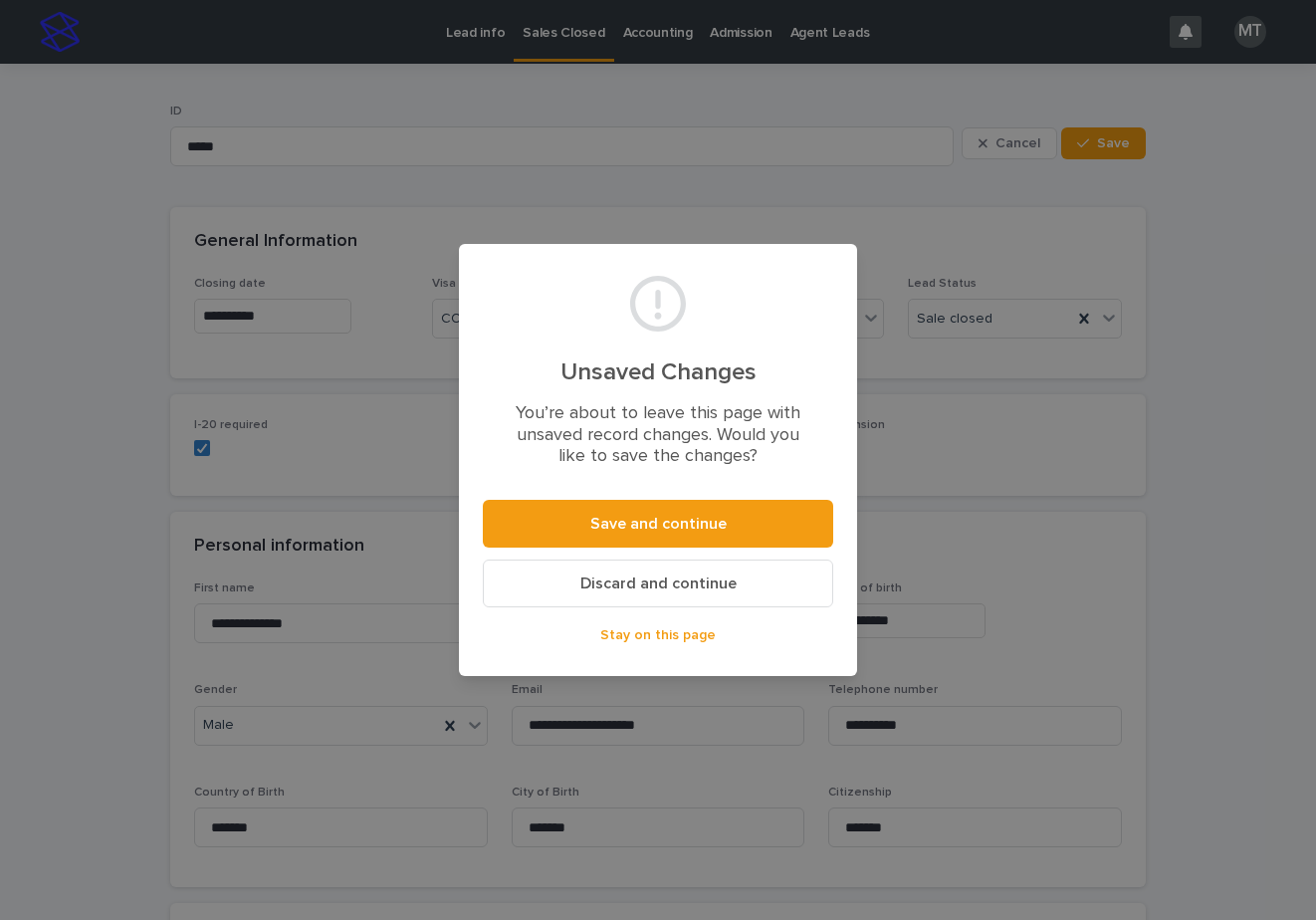 click on "Discard and continue" at bounding box center (658, 583) 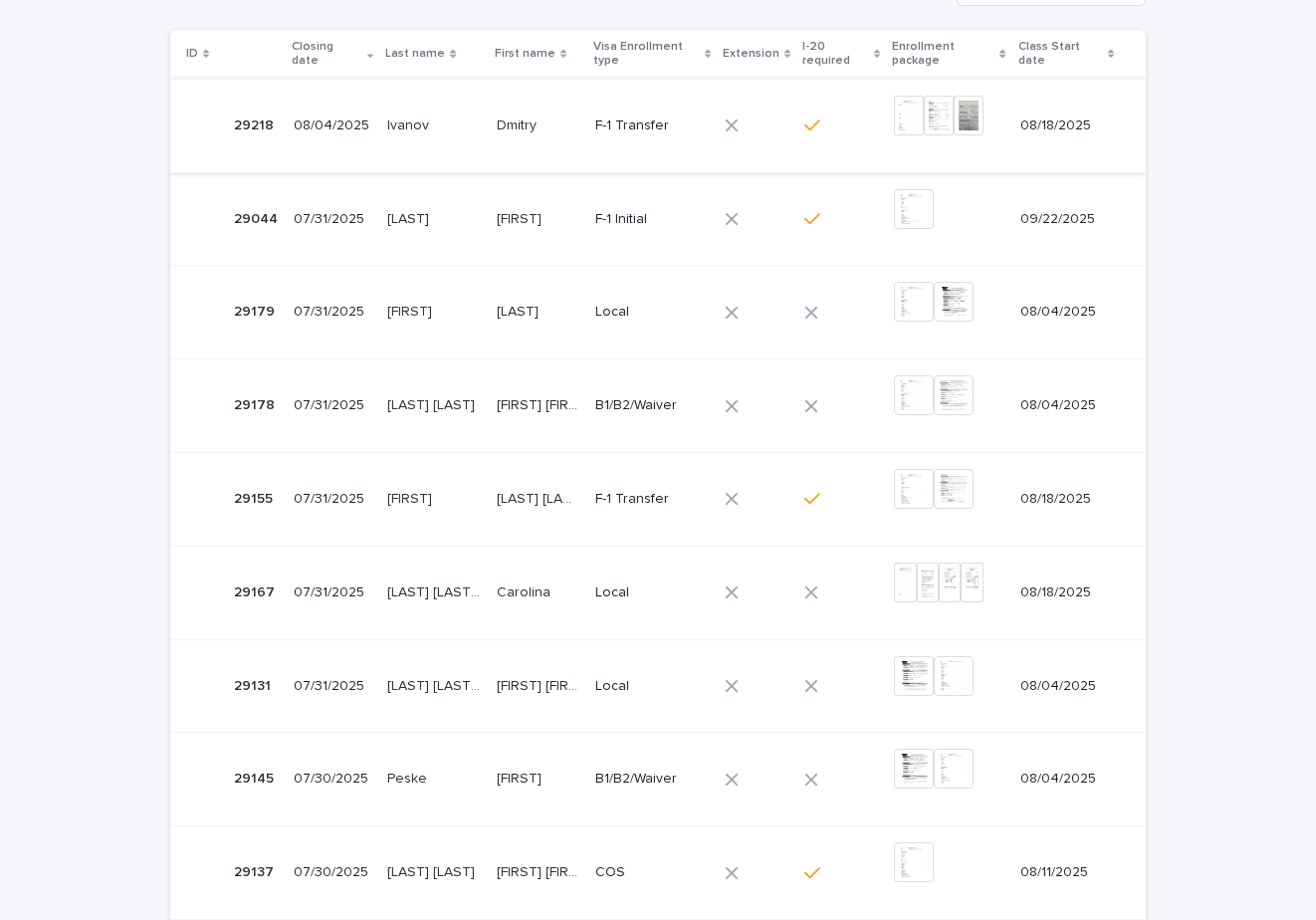 scroll, scrollTop: 648, scrollLeft: 0, axis: vertical 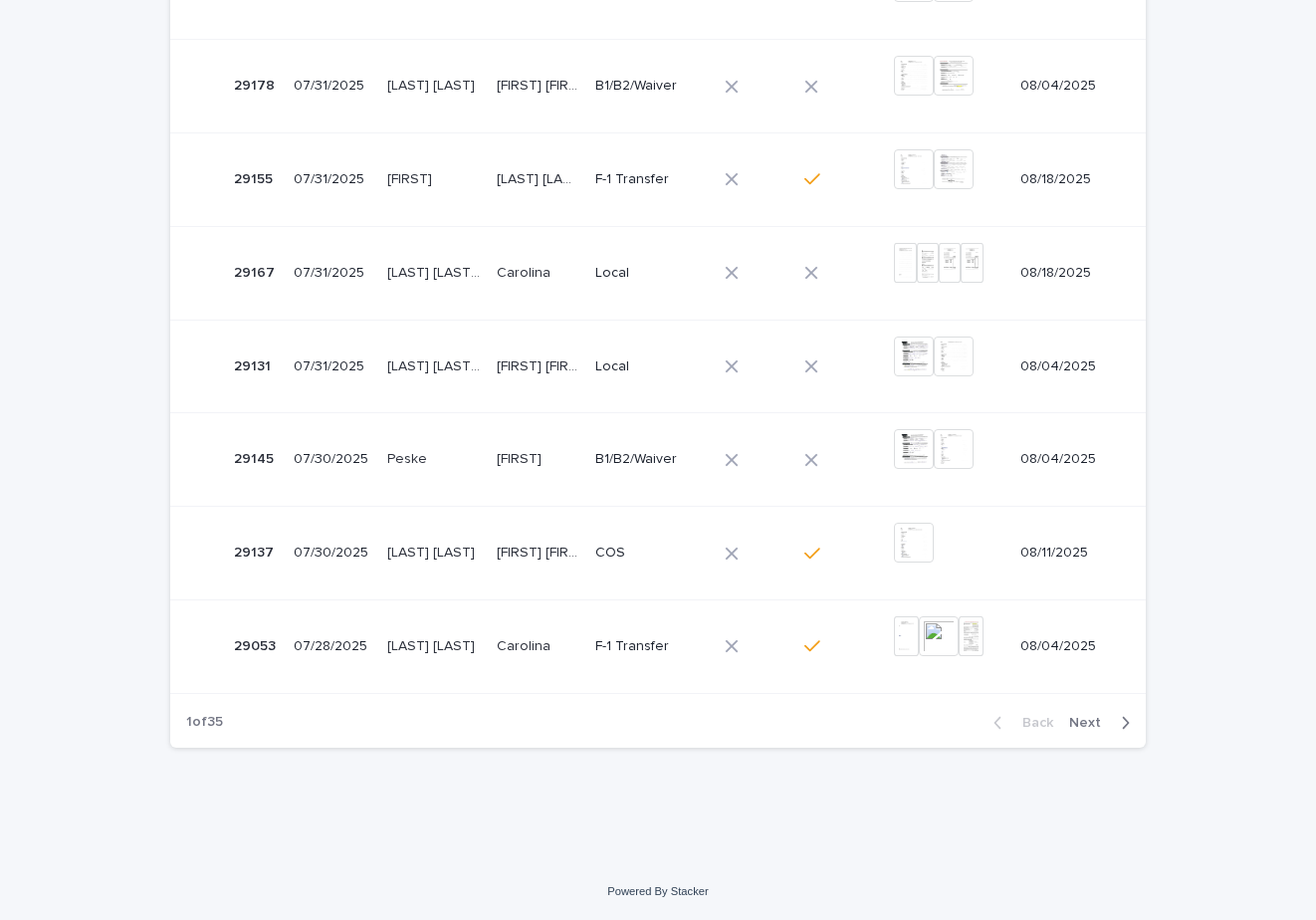 click on "Next" at bounding box center [1091, 723] 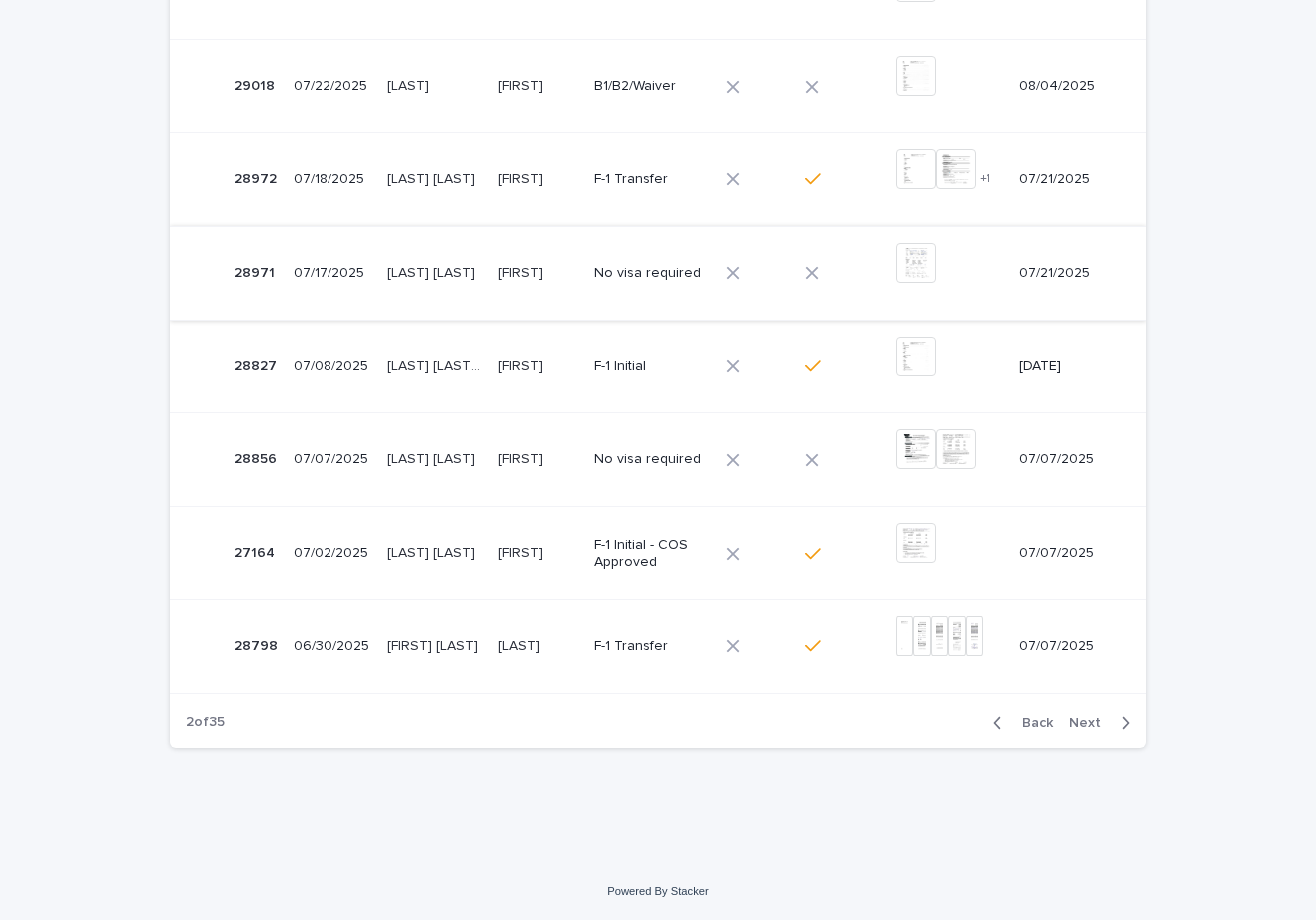 scroll, scrollTop: 0, scrollLeft: 0, axis: both 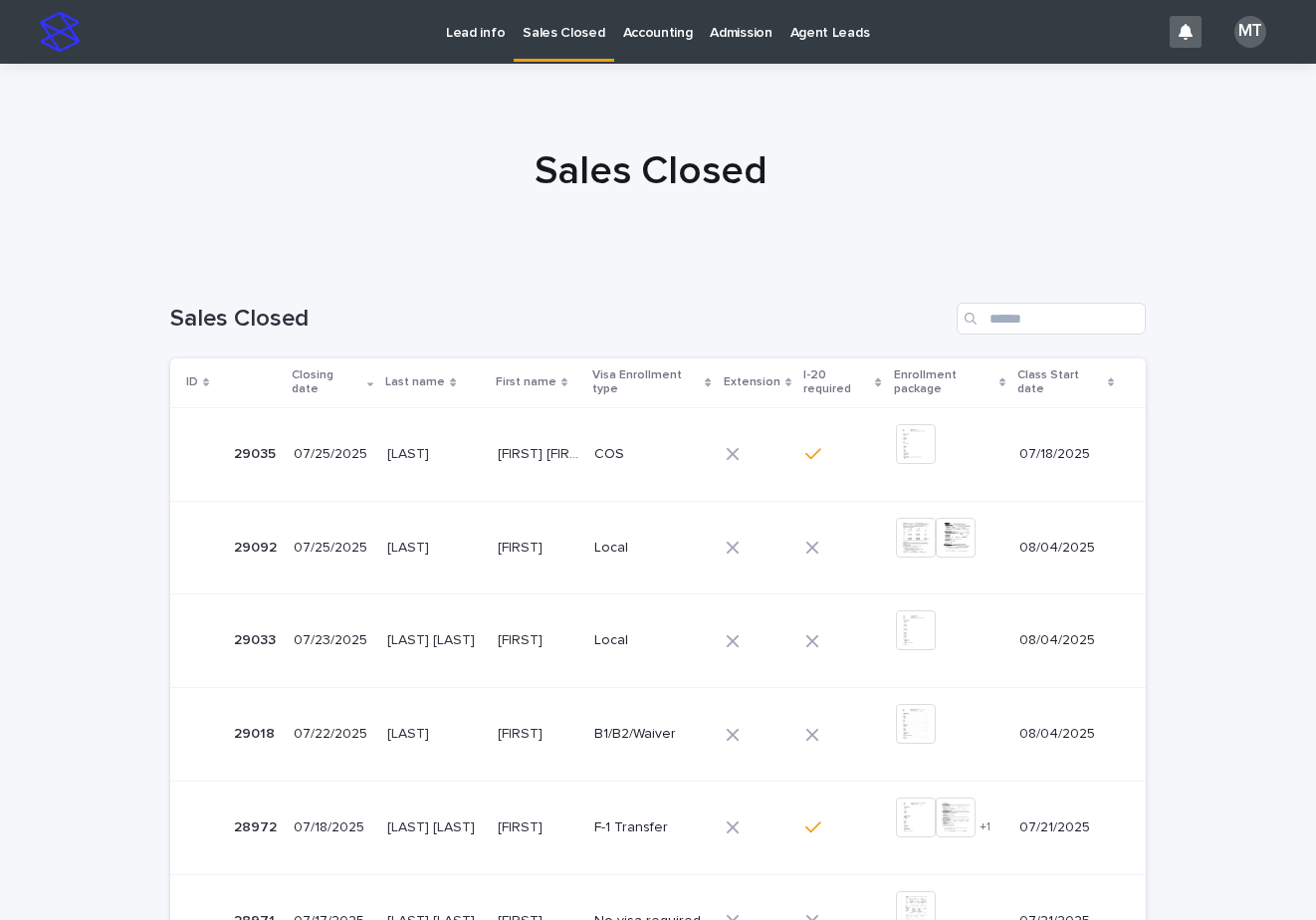 click on "Local" at bounding box center (649, 548) 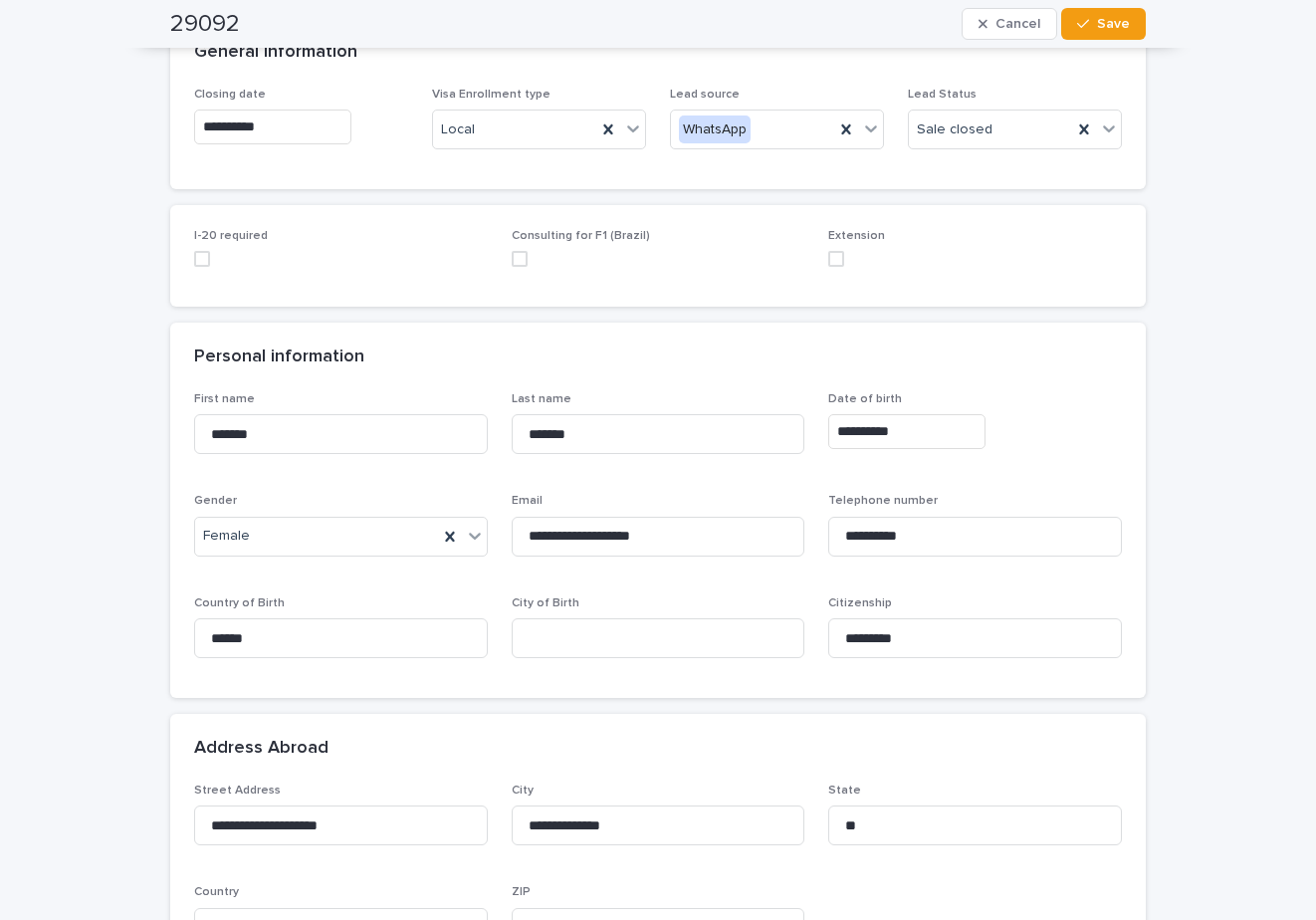 scroll, scrollTop: 0, scrollLeft: 0, axis: both 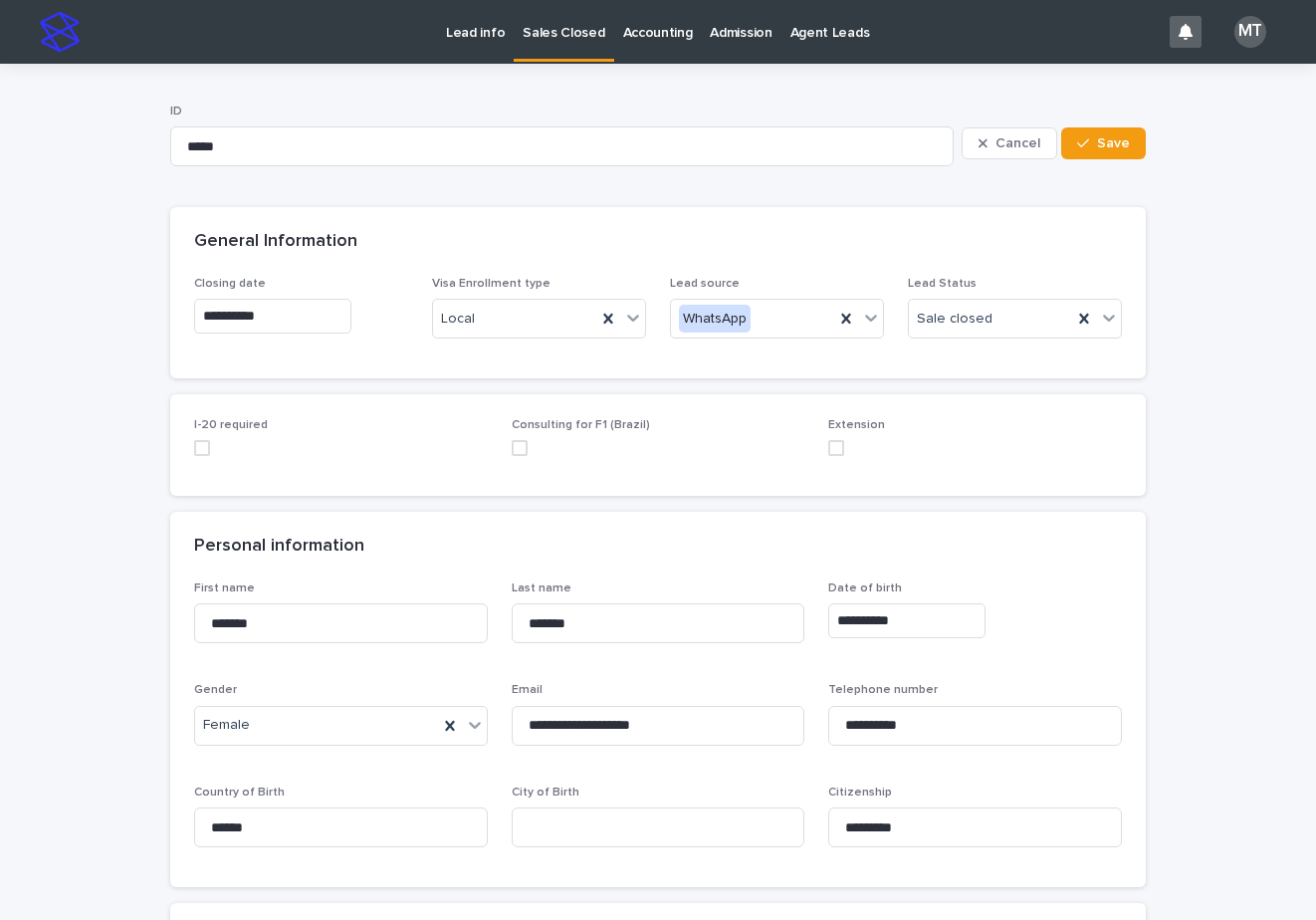 click on "Lead info" at bounding box center [475, 21] 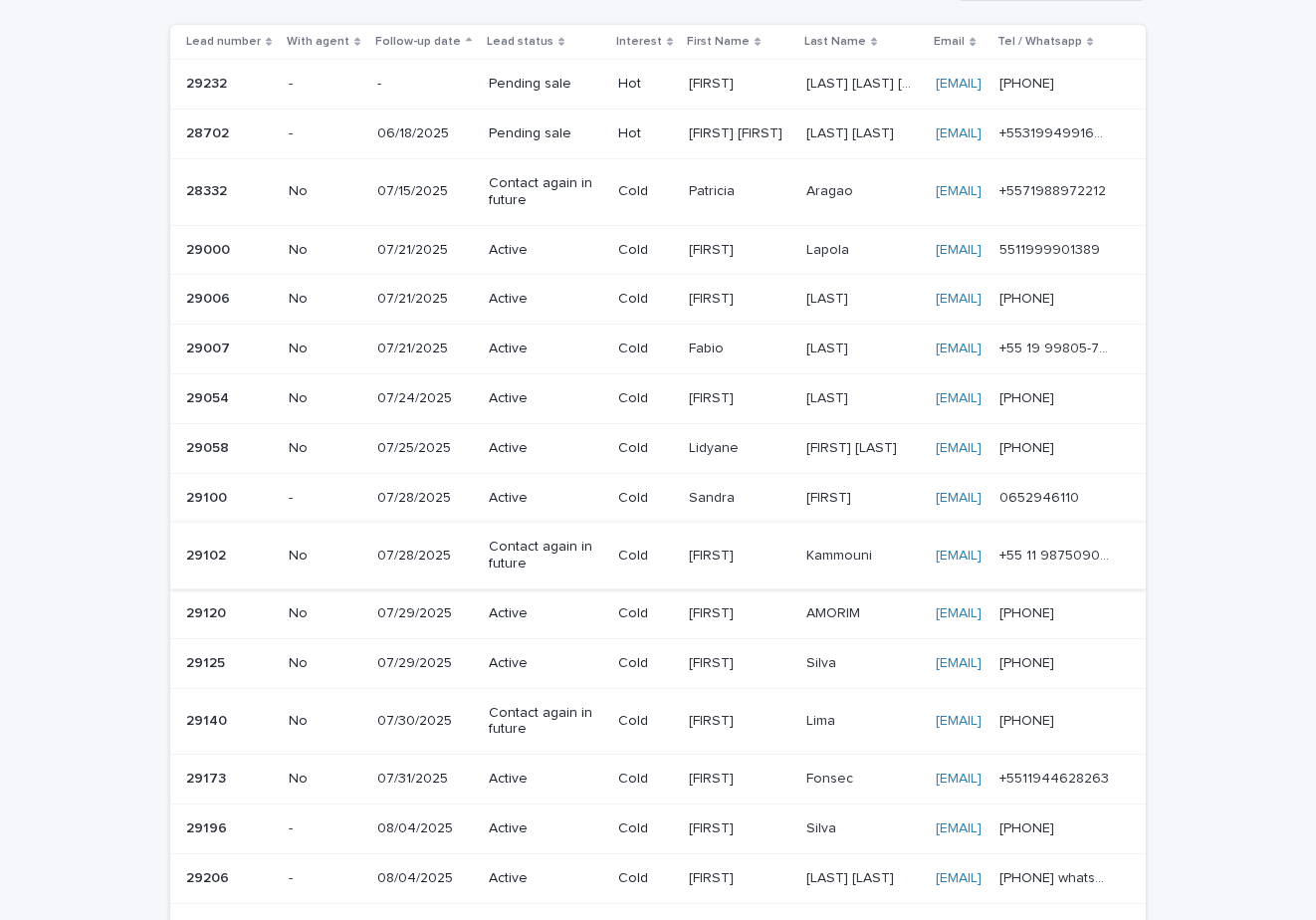 scroll, scrollTop: 0, scrollLeft: 0, axis: both 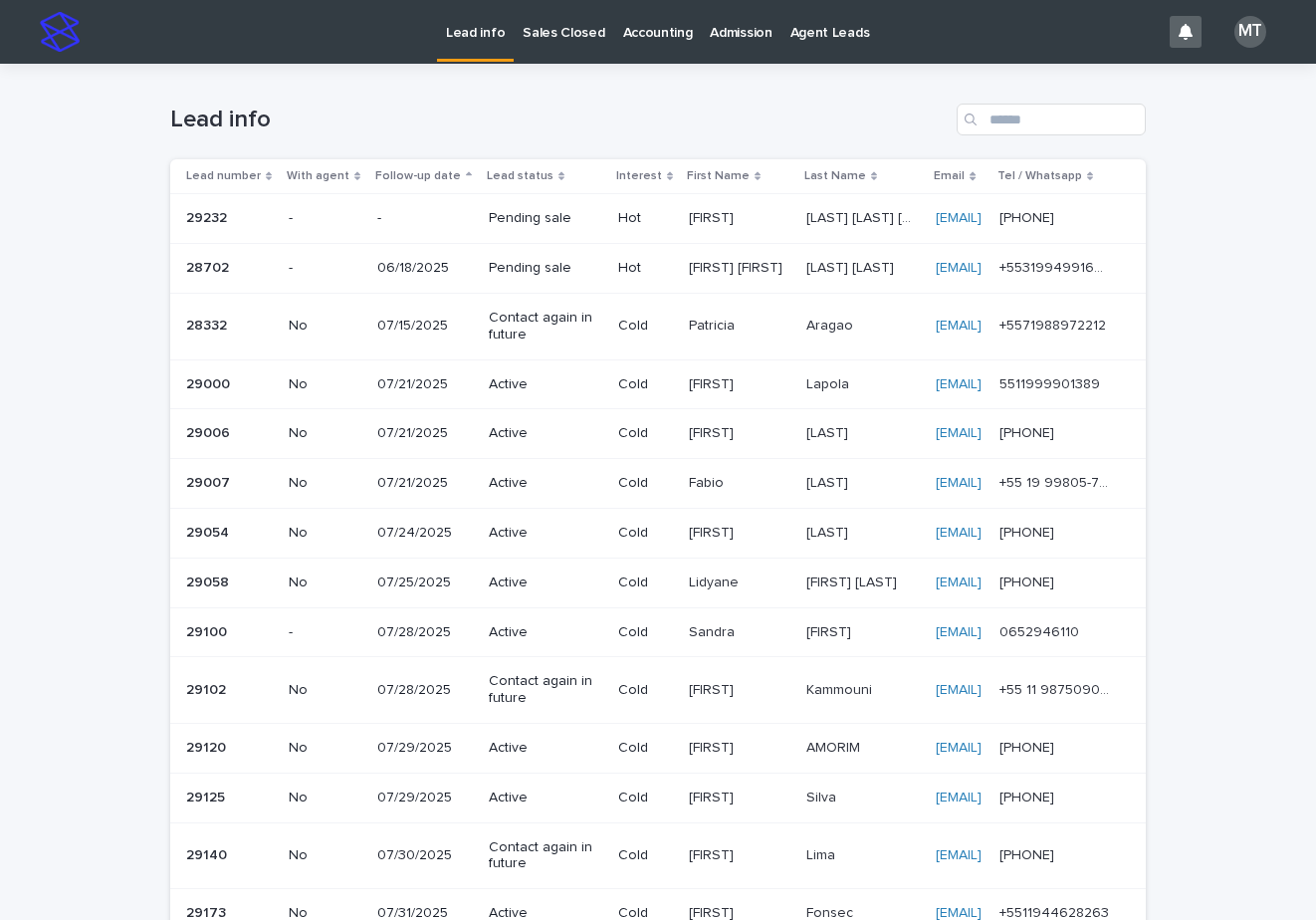 click on "Sales Closed" at bounding box center [563, 21] 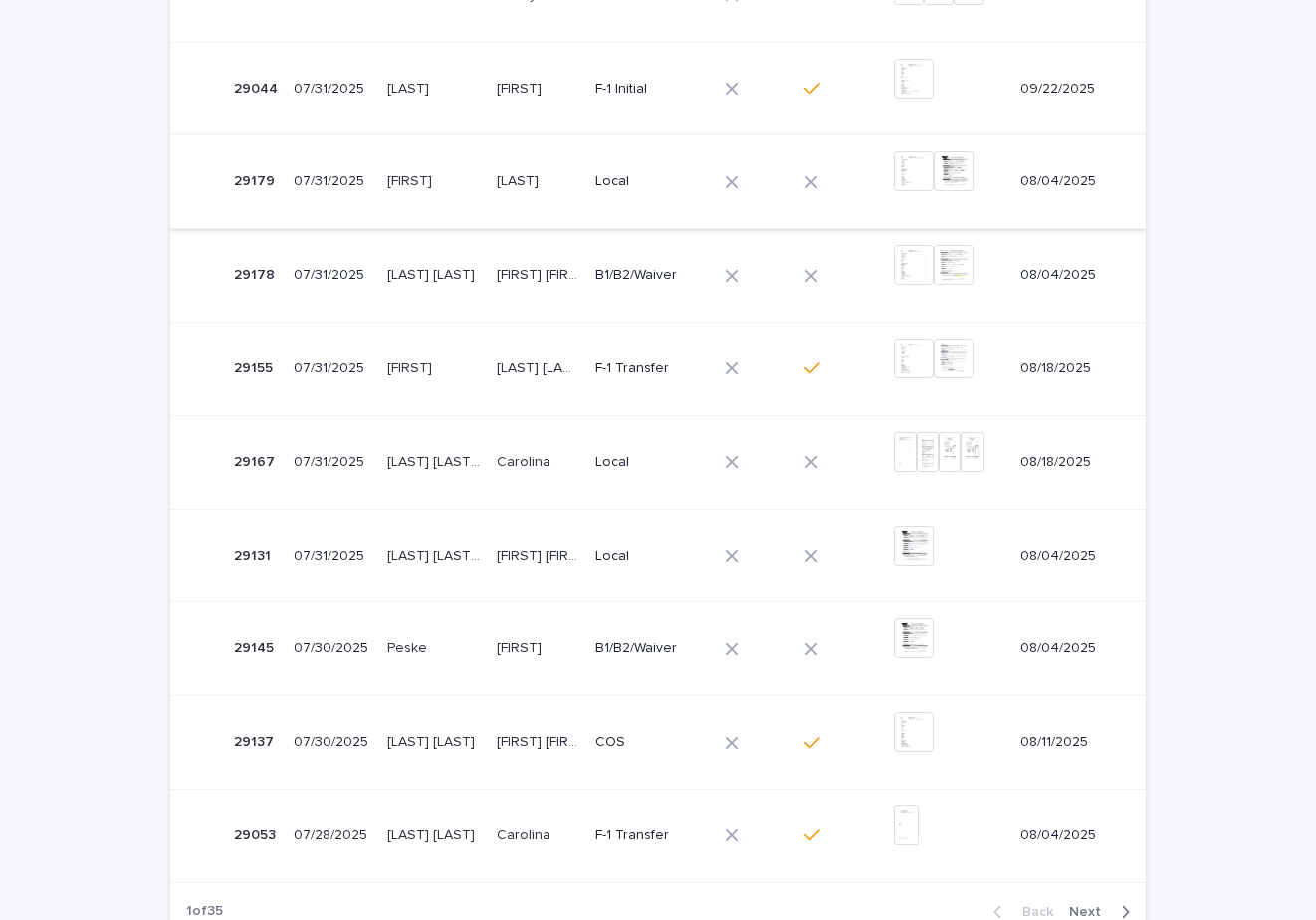 scroll, scrollTop: 648, scrollLeft: 0, axis: vertical 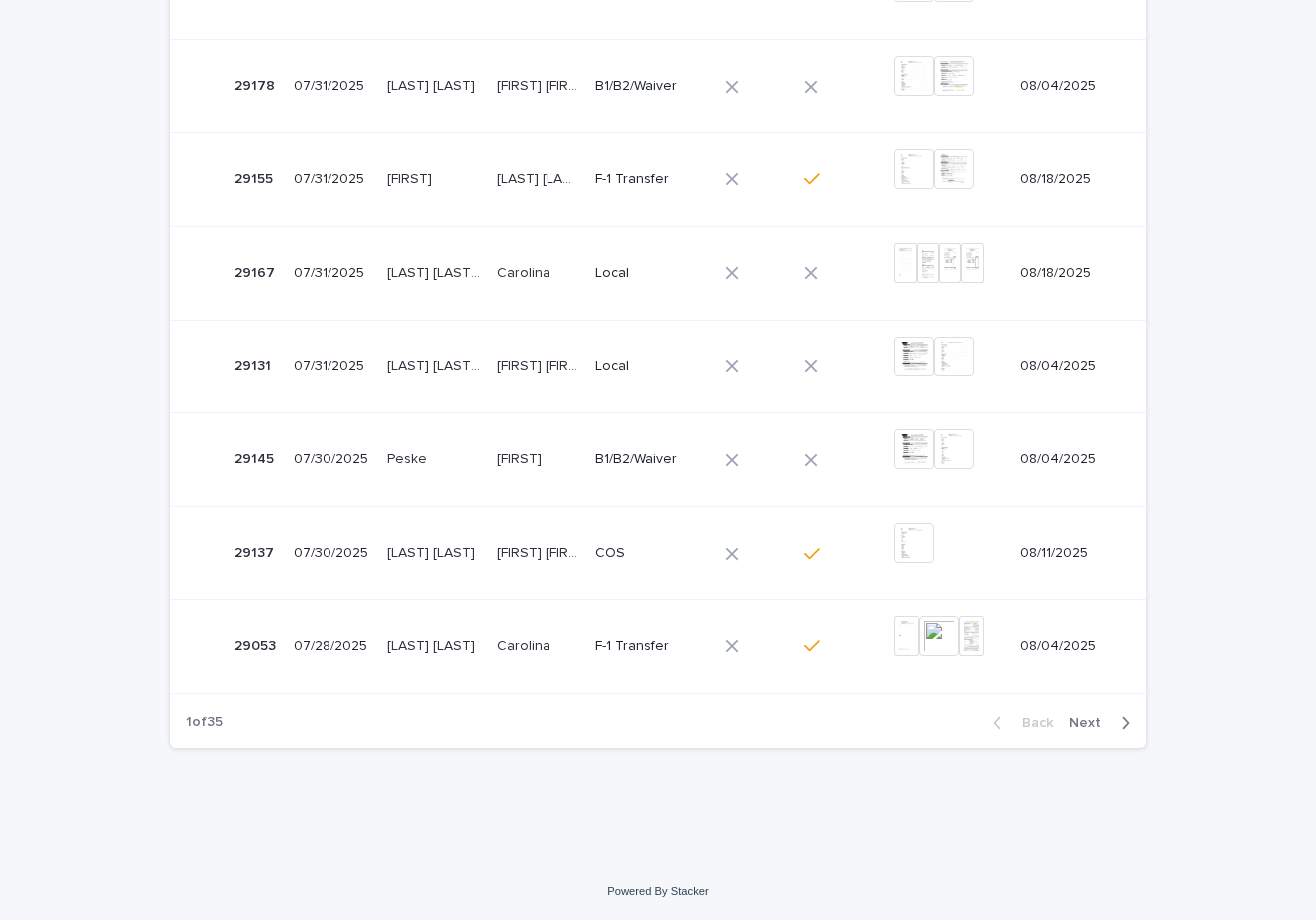 click on "Next" at bounding box center [1091, 723] 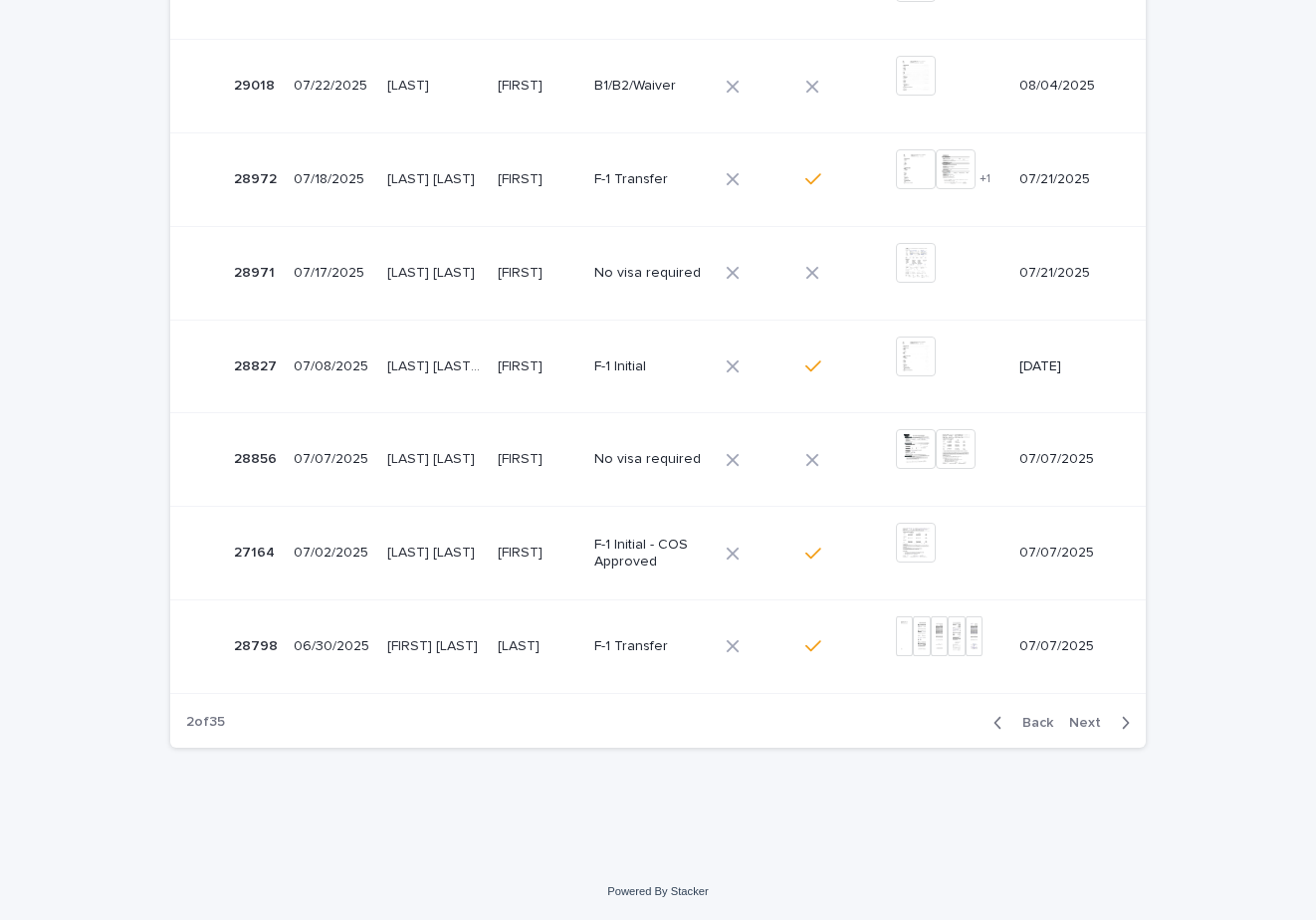 click at bounding box center (539, 646) 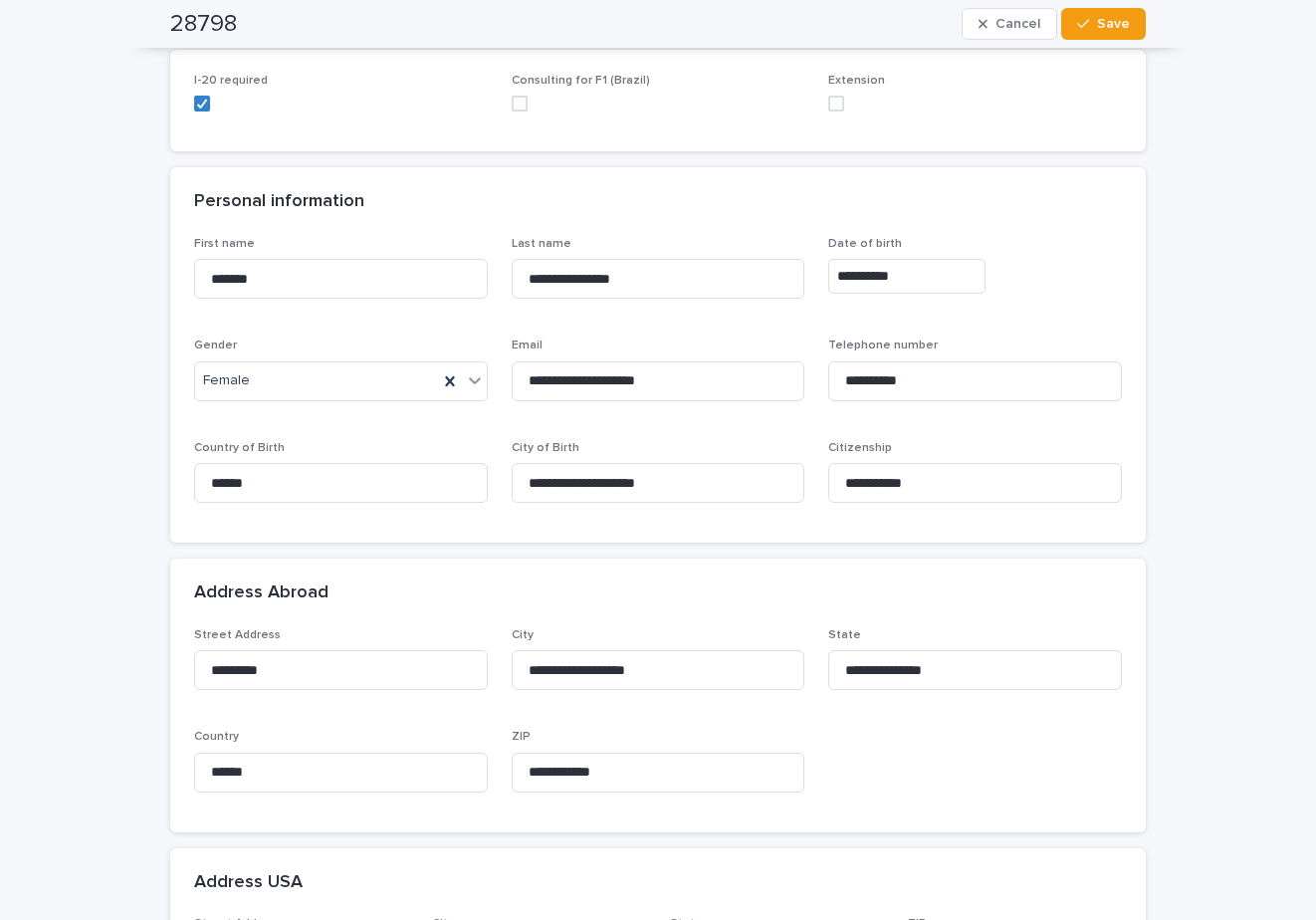 scroll, scrollTop: 0, scrollLeft: 0, axis: both 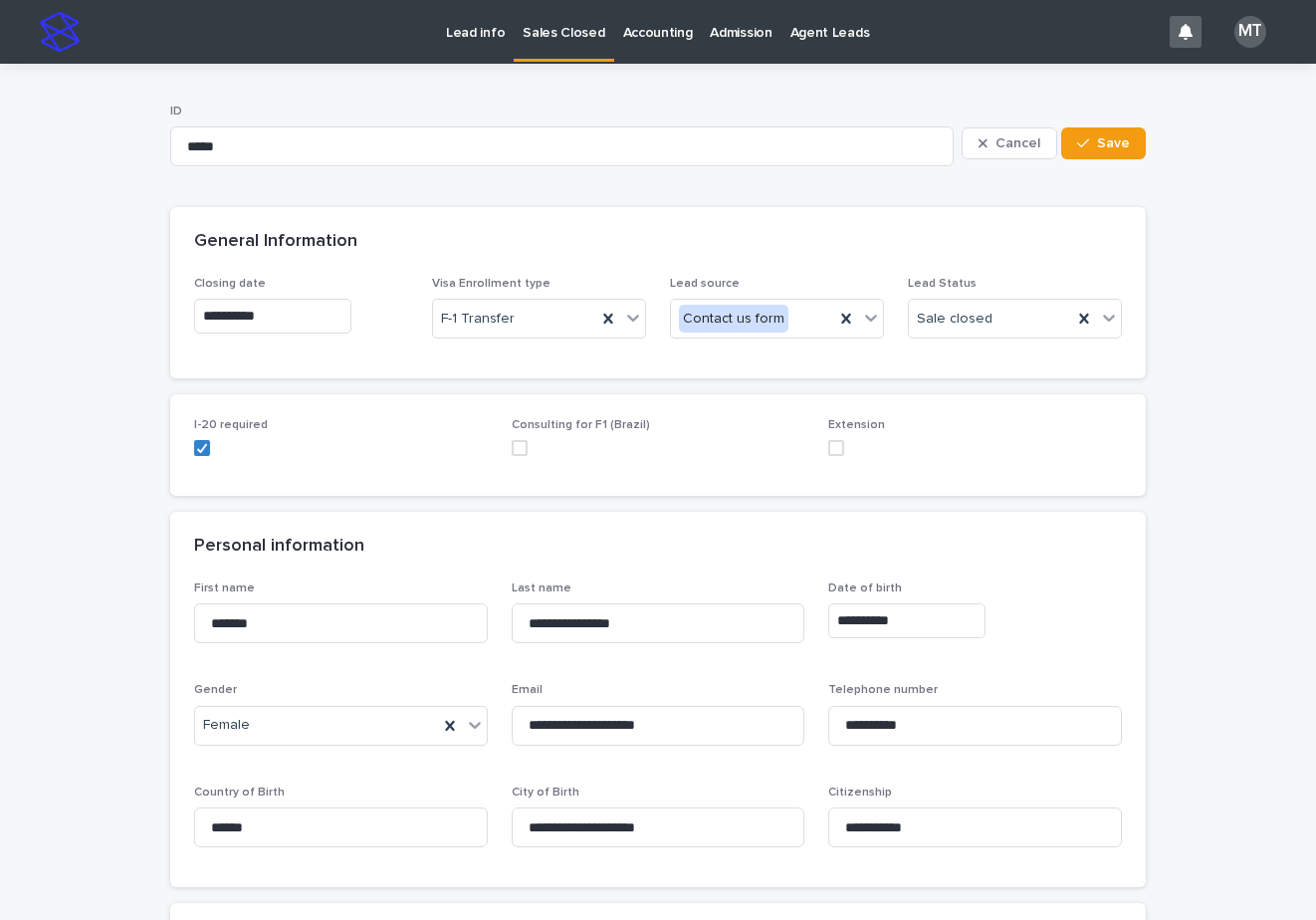 click on "Sales Closed" at bounding box center [563, 21] 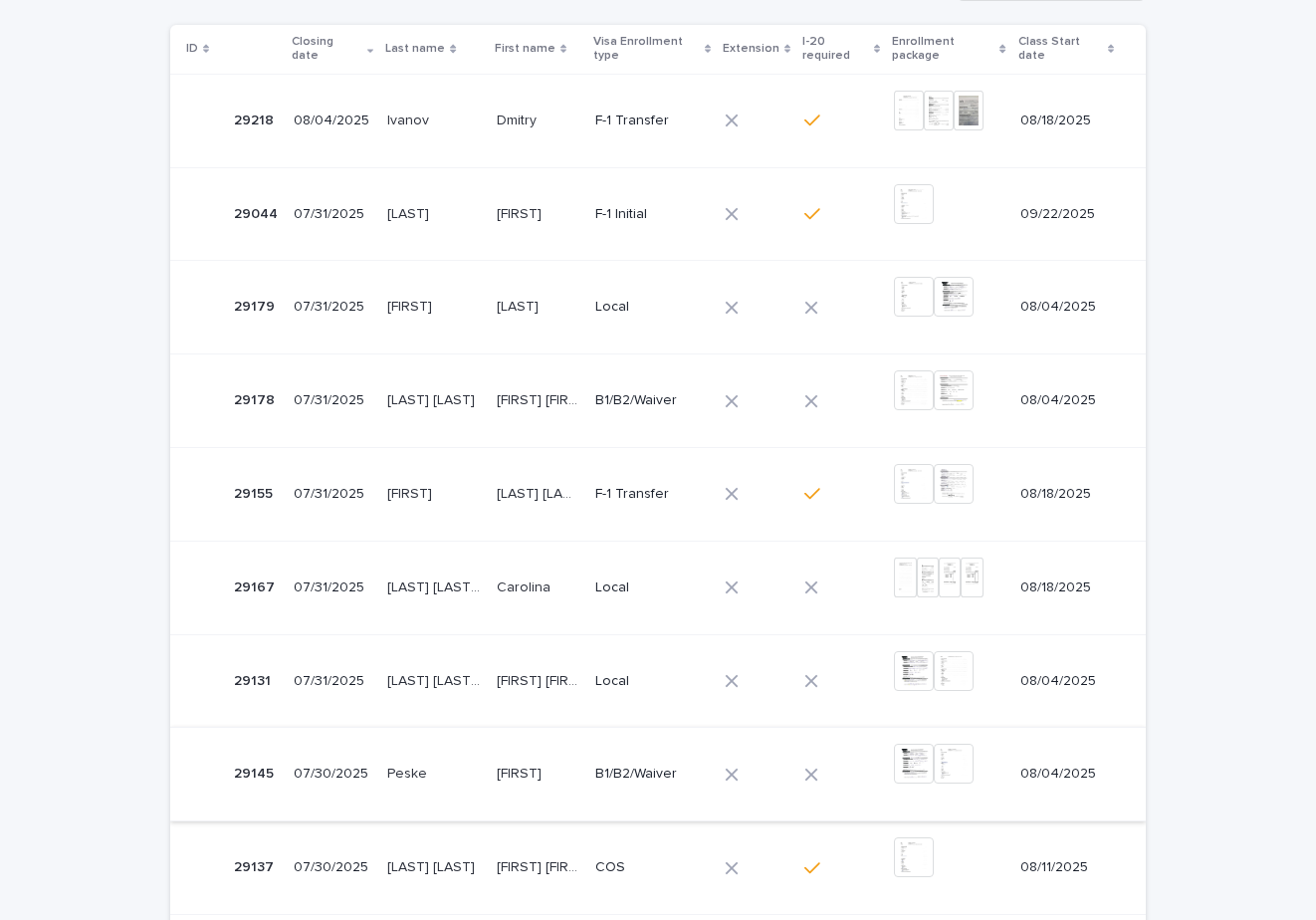 scroll, scrollTop: 648, scrollLeft: 0, axis: vertical 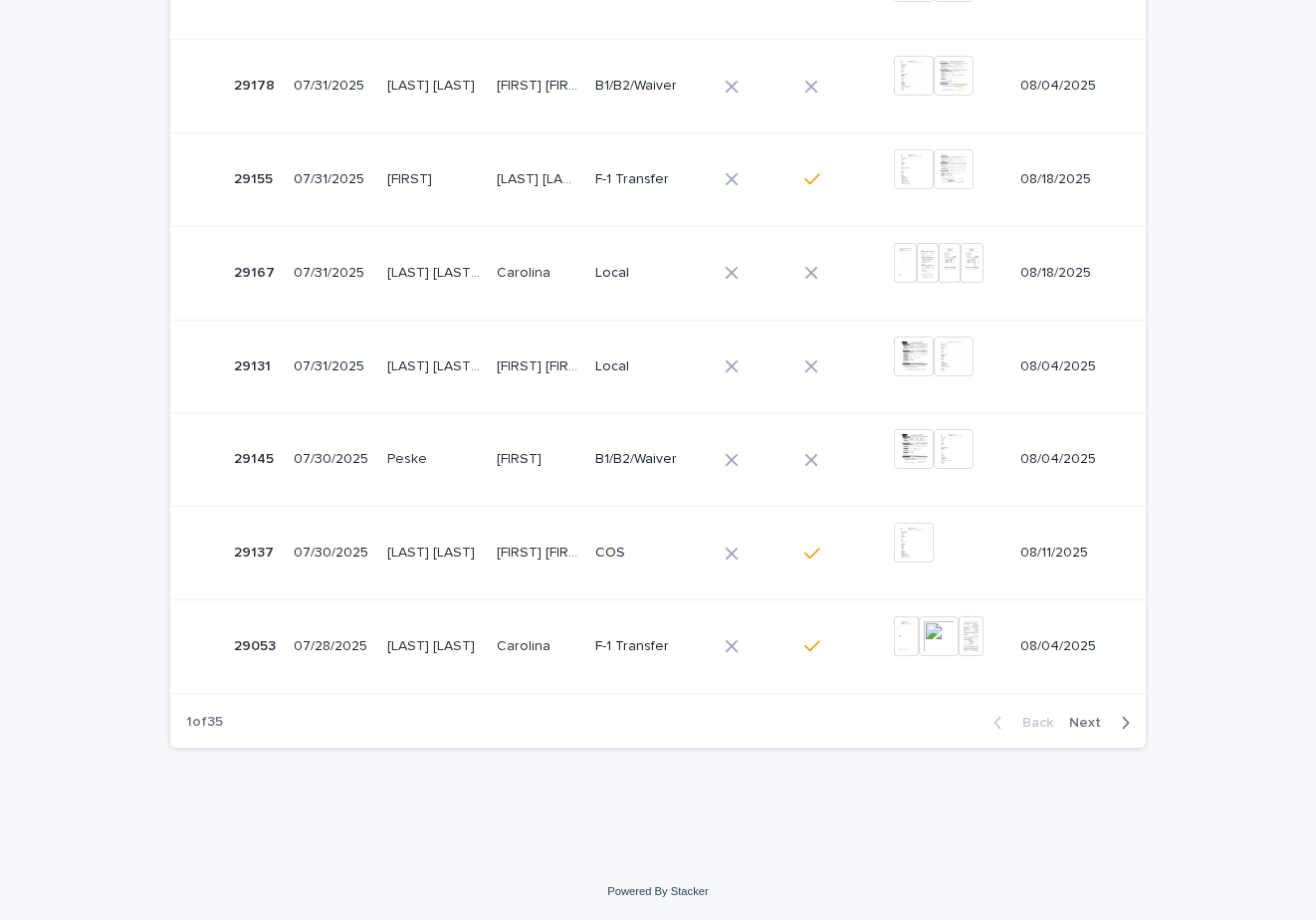 click on "Next" at bounding box center (1091, 723) 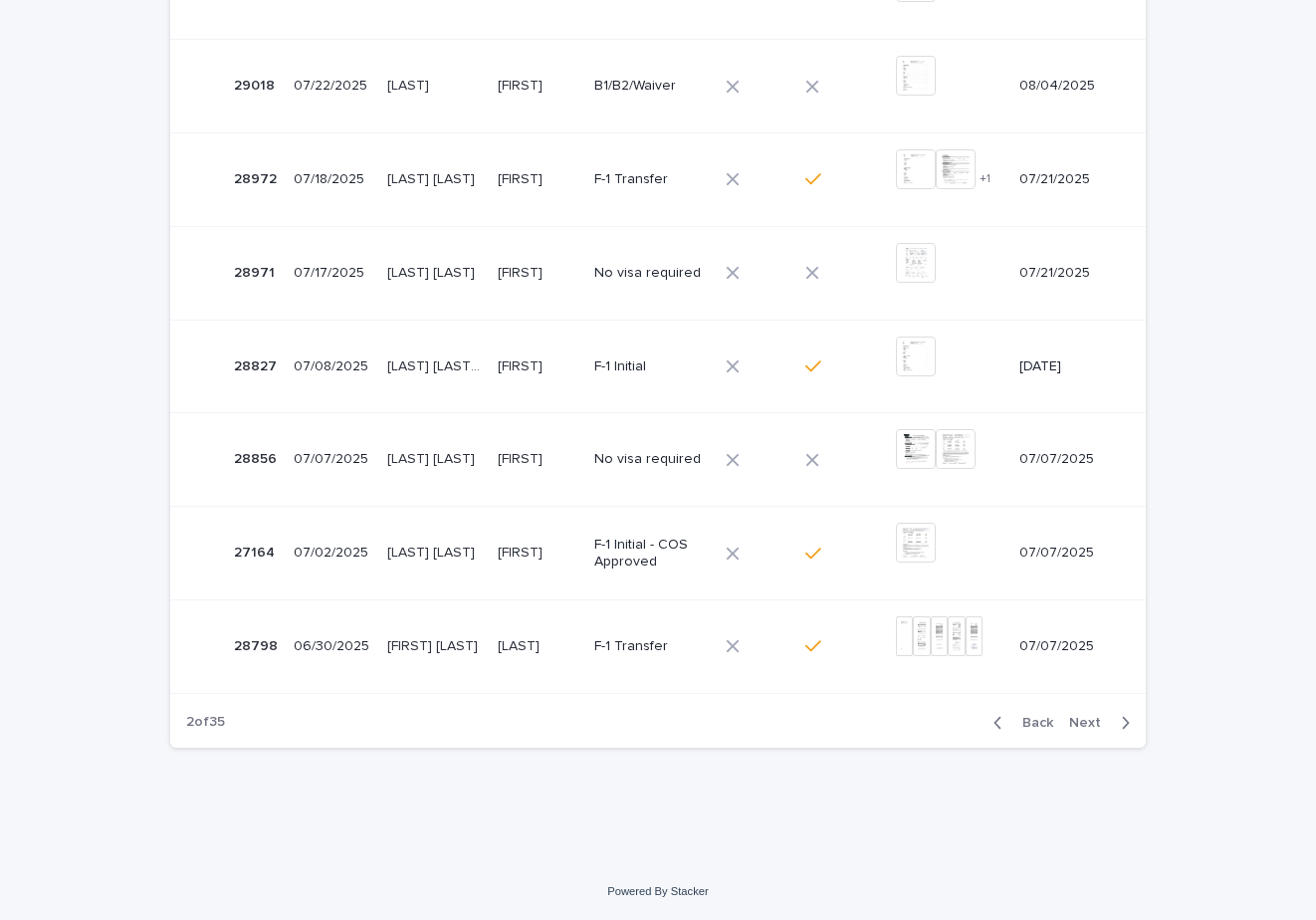 click on "[FIRST] [FIRST]" at bounding box center [539, 554] 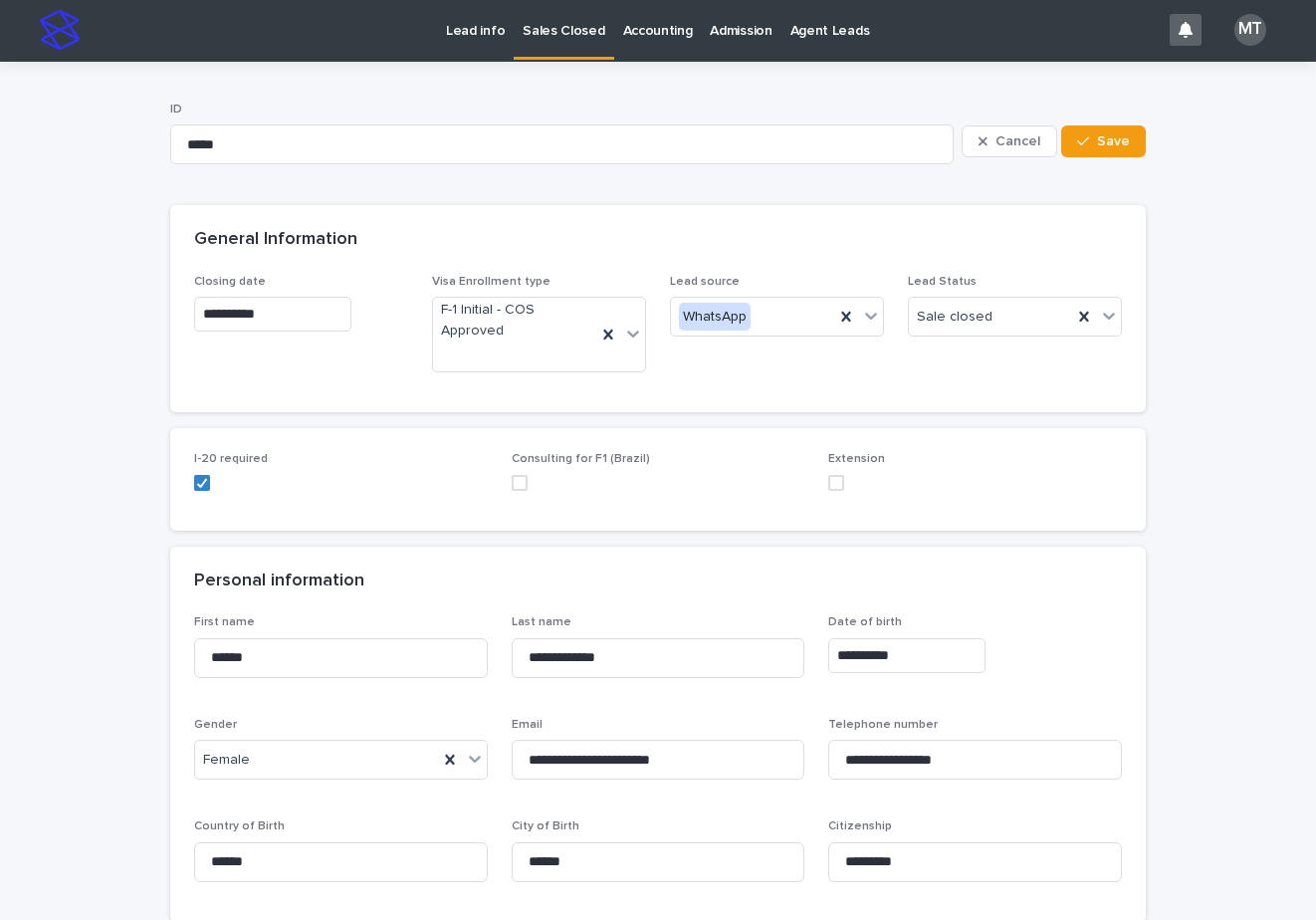 scroll, scrollTop: 0, scrollLeft: 0, axis: both 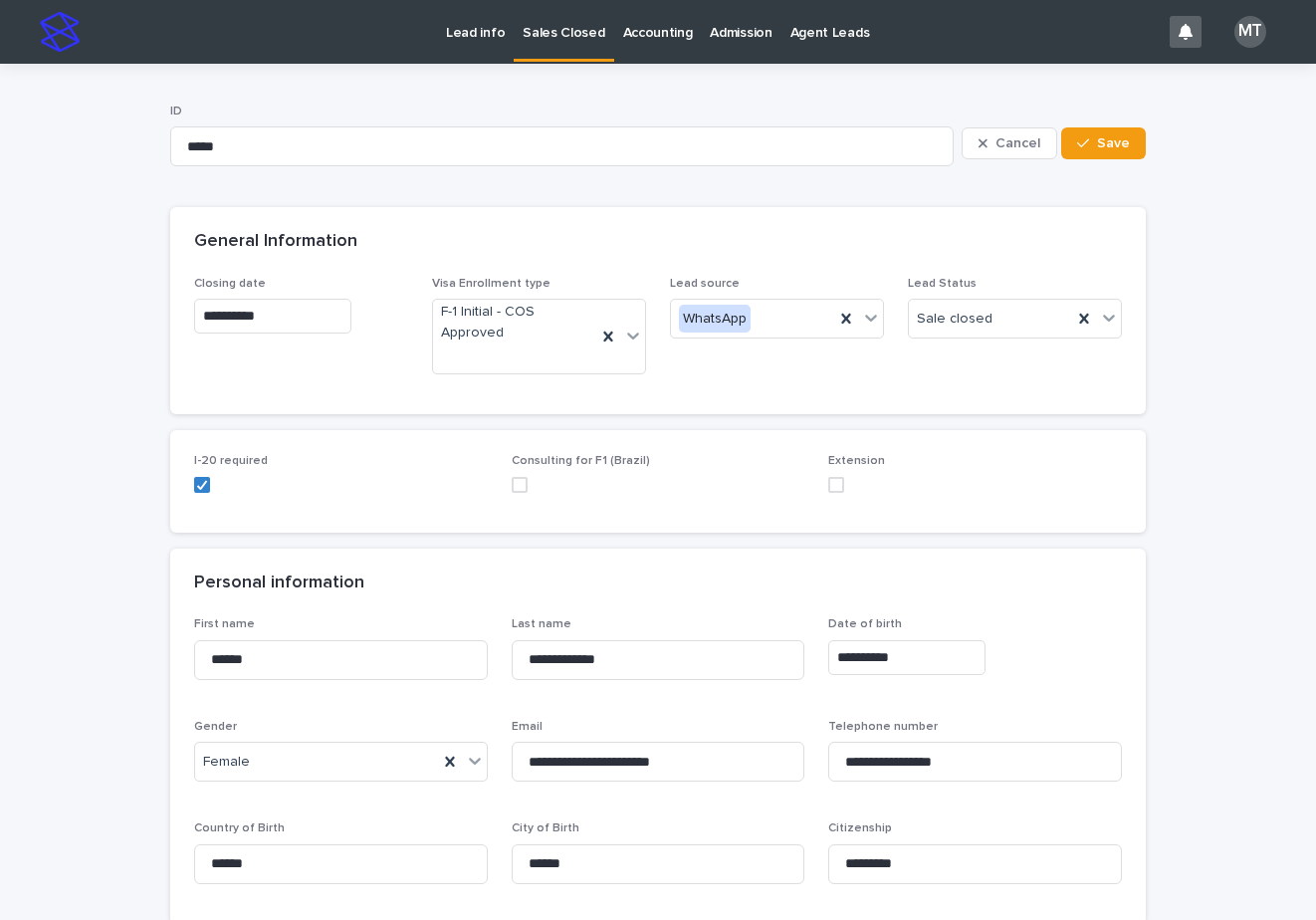 click on "Lead info" at bounding box center [475, 21] 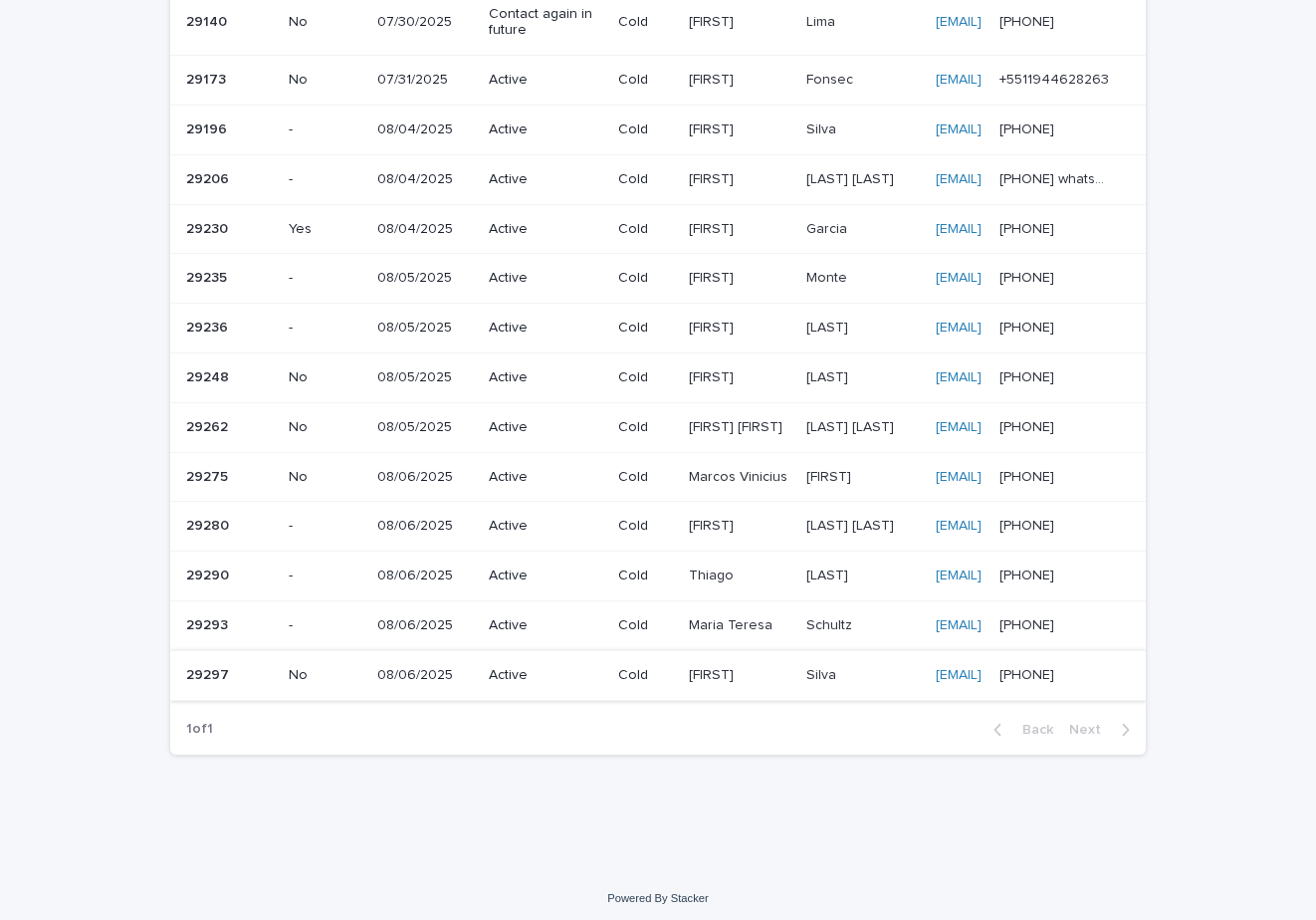 scroll, scrollTop: 854, scrollLeft: 0, axis: vertical 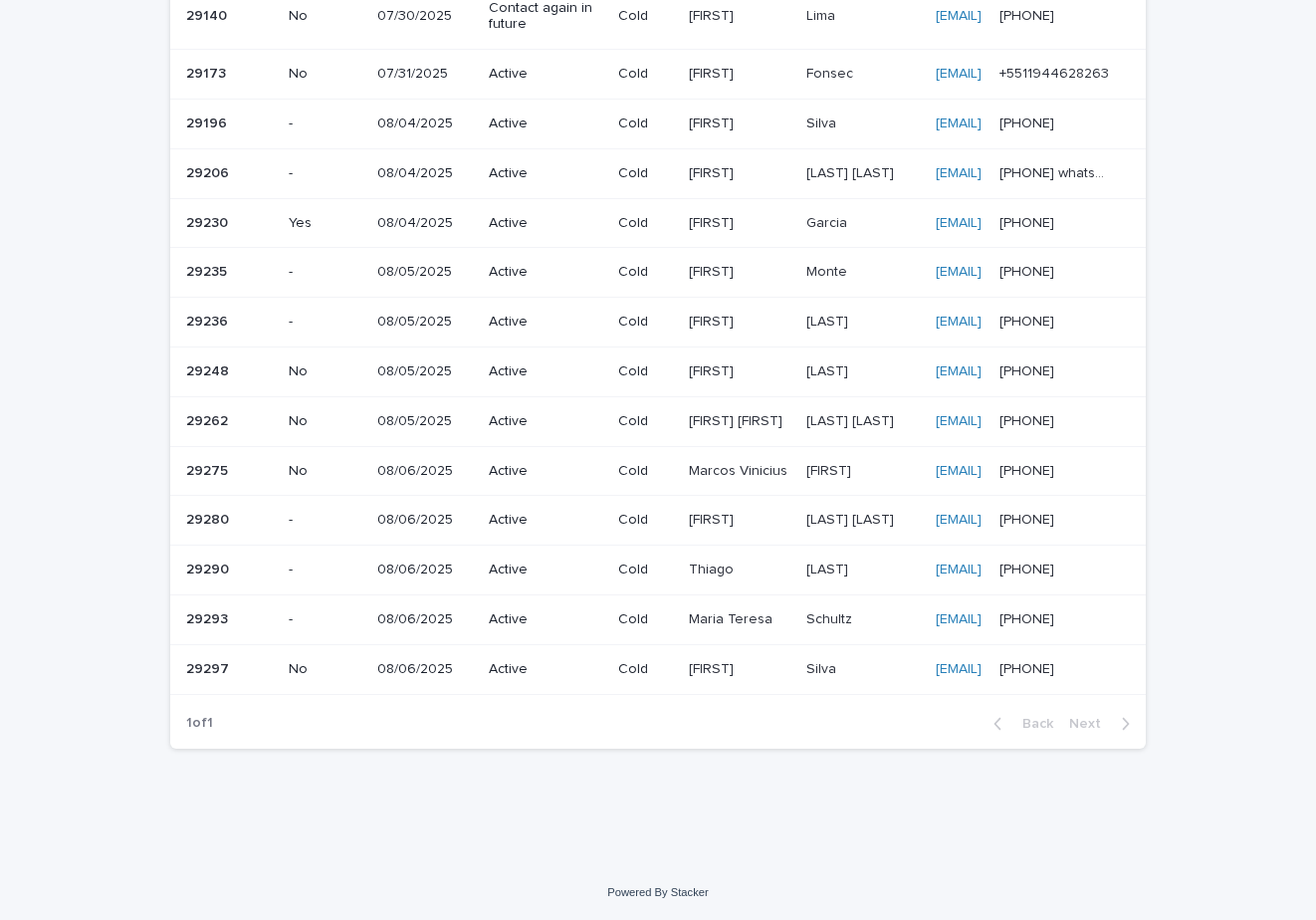 click on "Active" at bounding box center (544, 570) 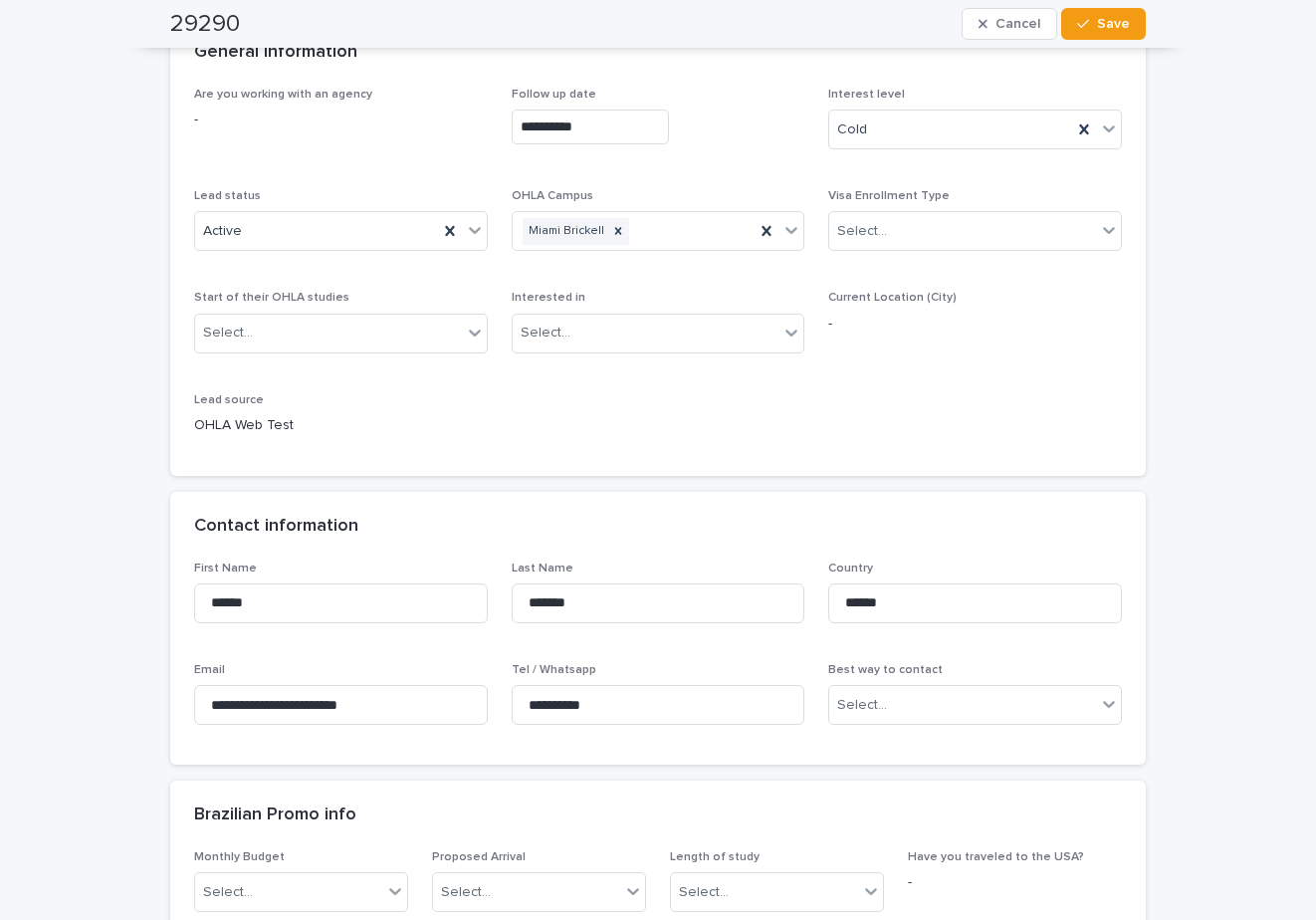 scroll, scrollTop: 0, scrollLeft: 0, axis: both 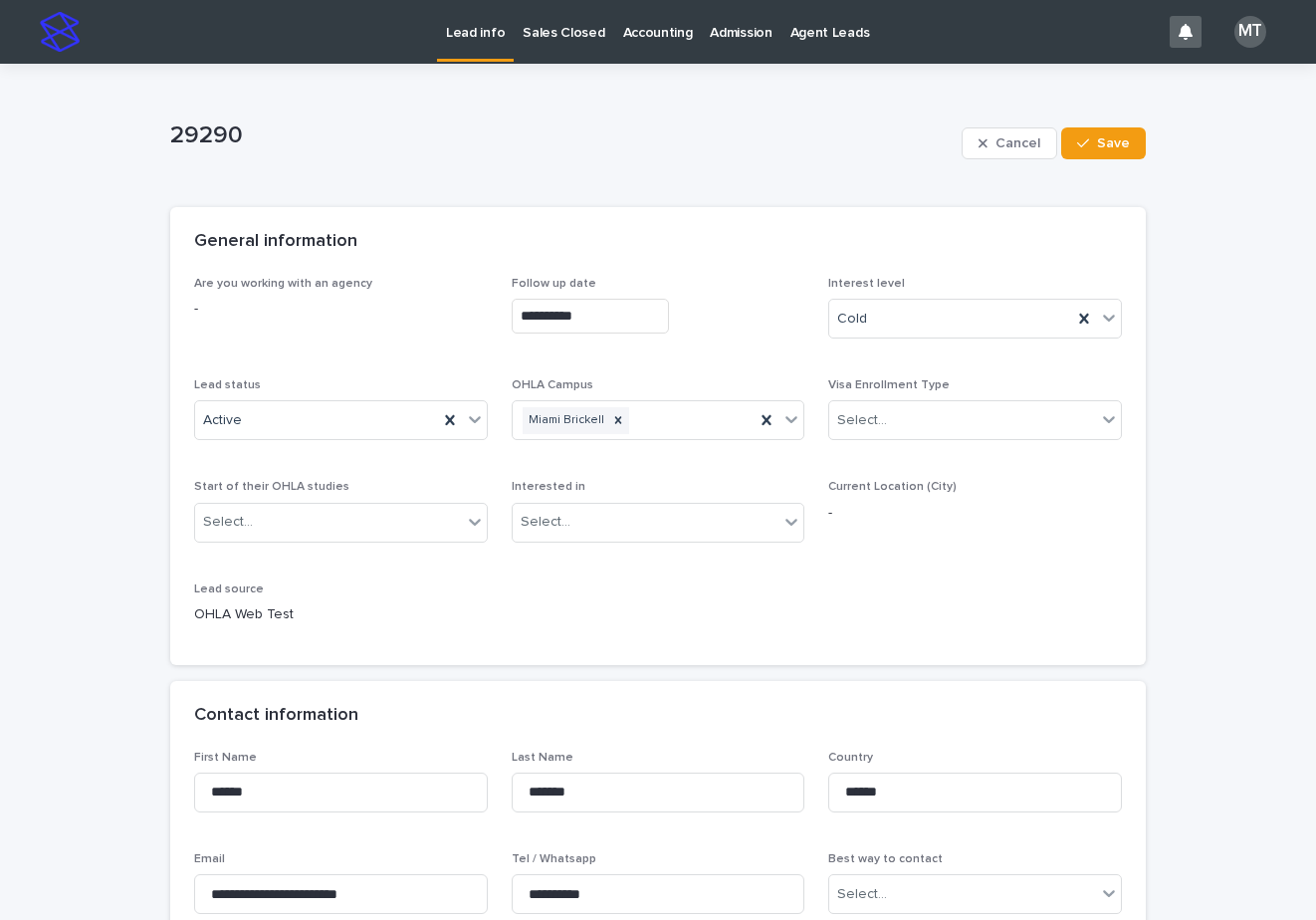 click on "Sales Closed" at bounding box center [563, 21] 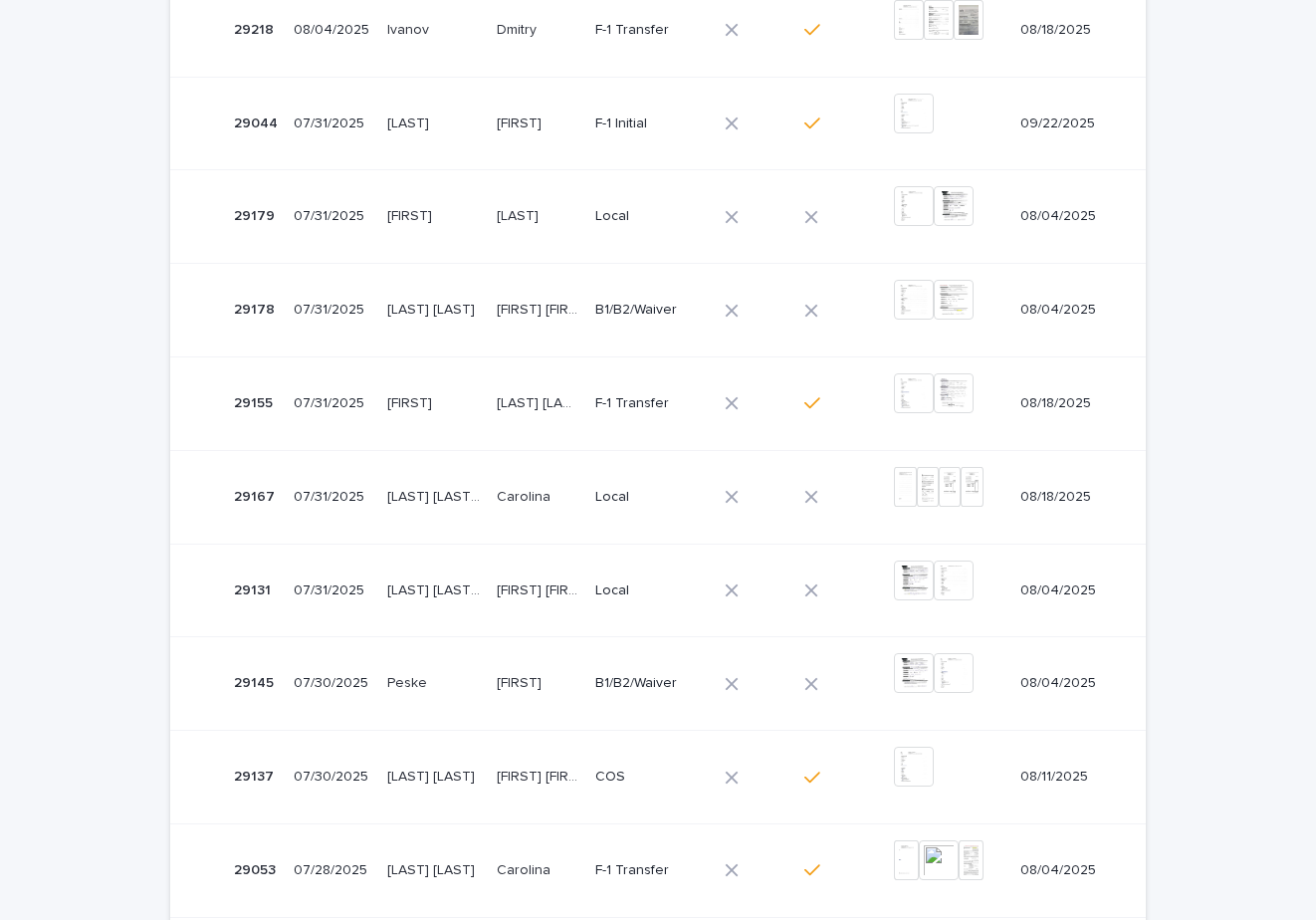 scroll, scrollTop: 648, scrollLeft: 0, axis: vertical 